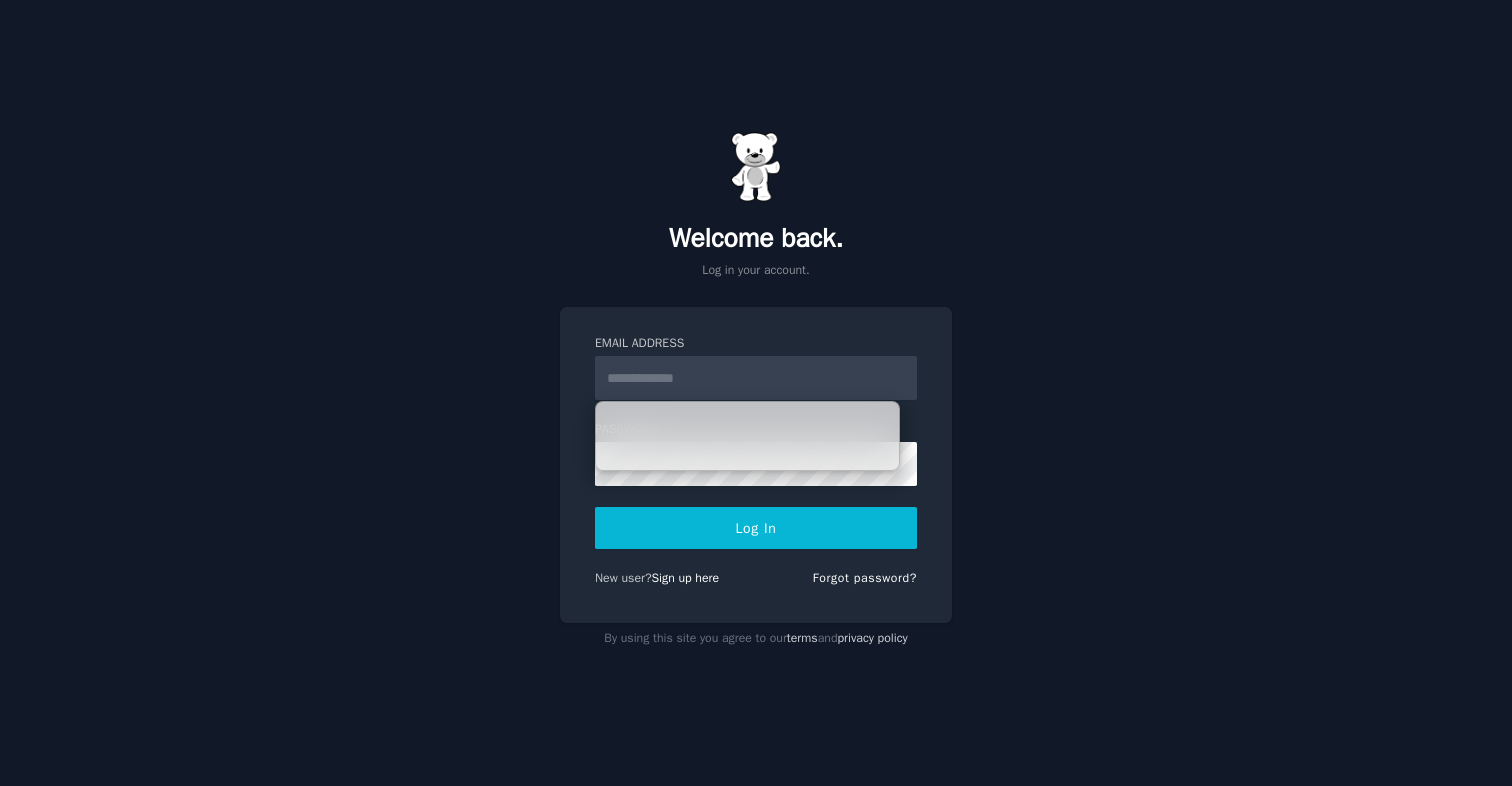 scroll, scrollTop: 0, scrollLeft: 0, axis: both 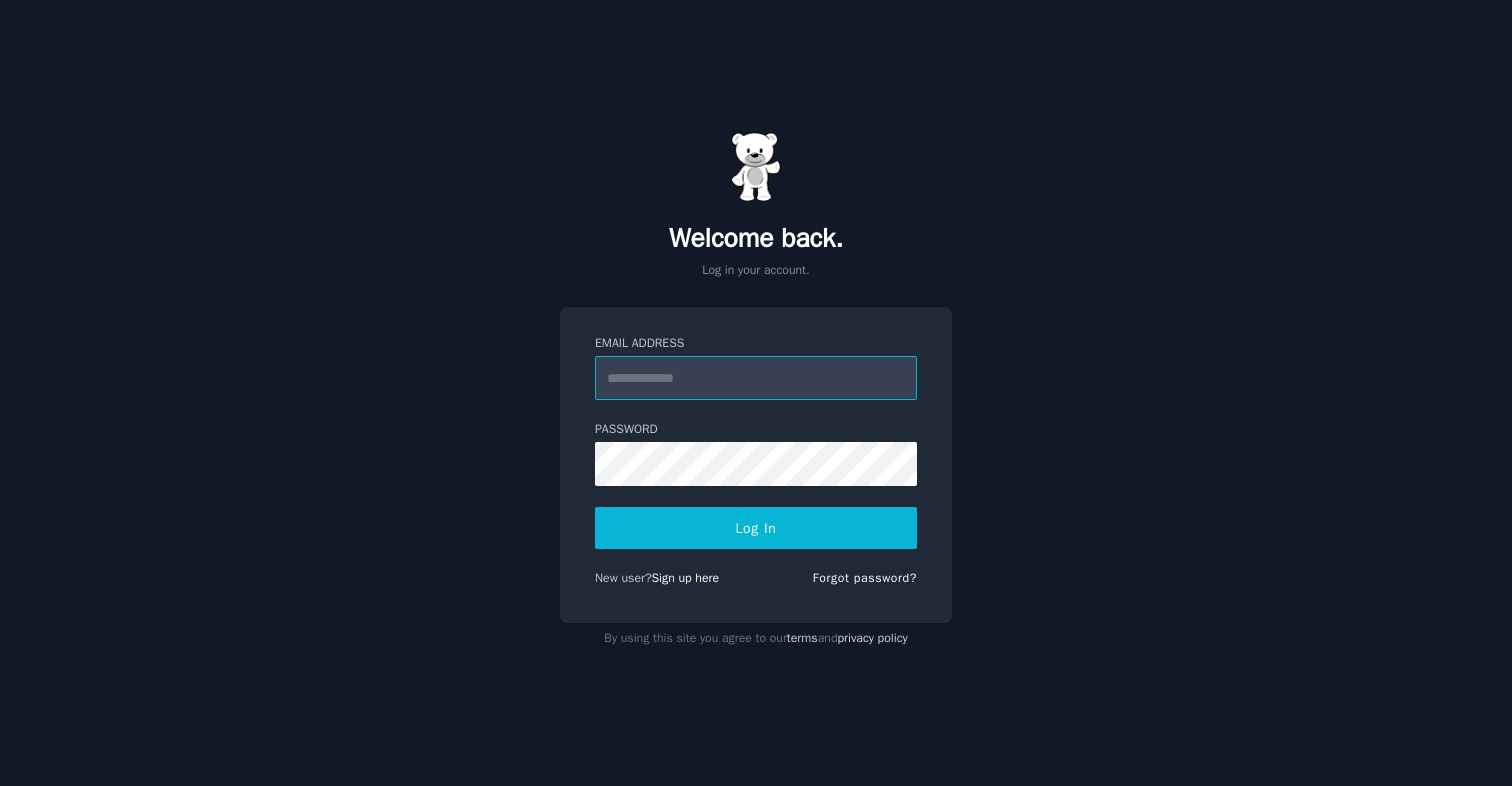 click on "Email Address" at bounding box center (756, 378) 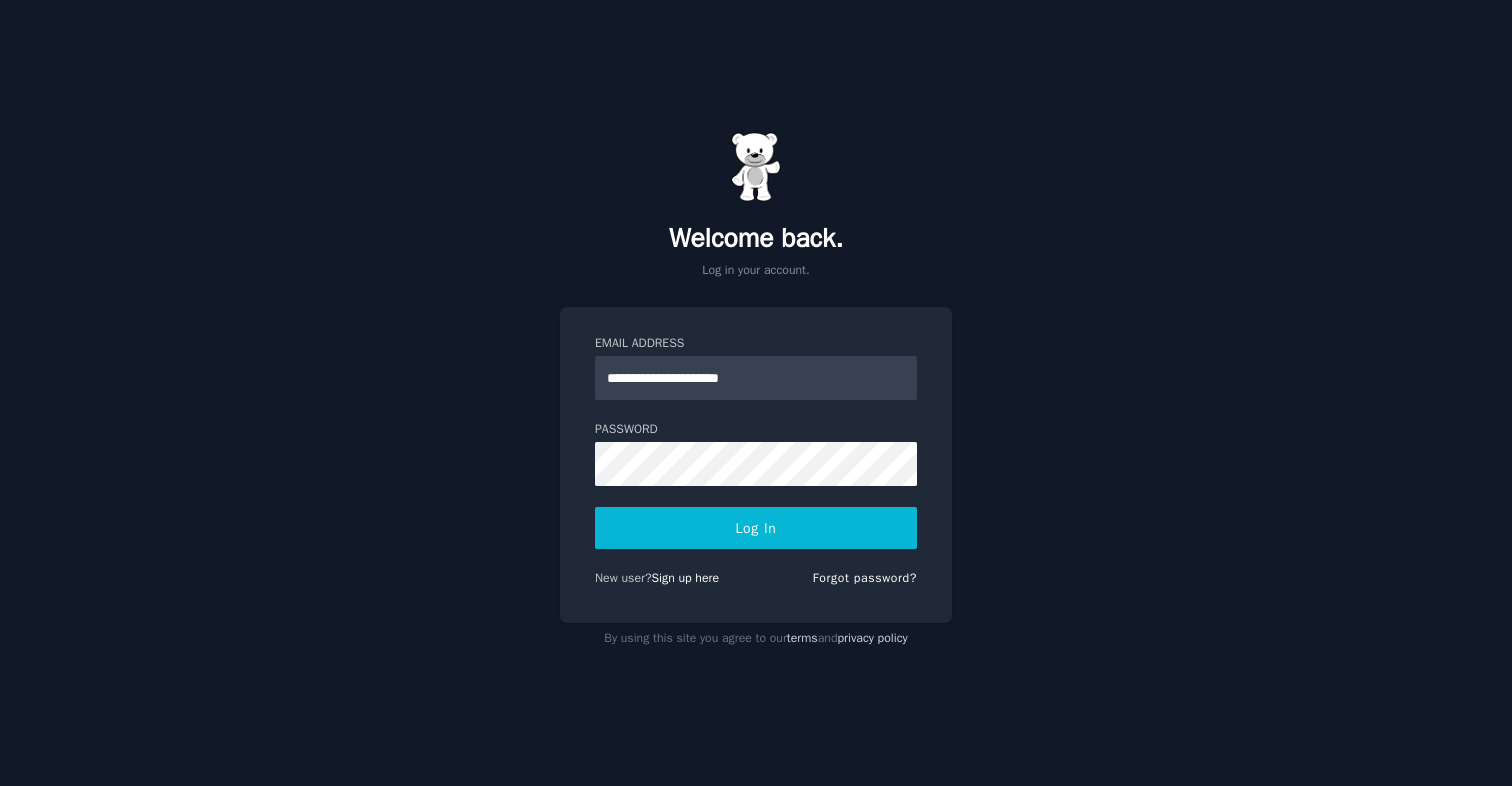 click on "Log In" at bounding box center [756, 528] 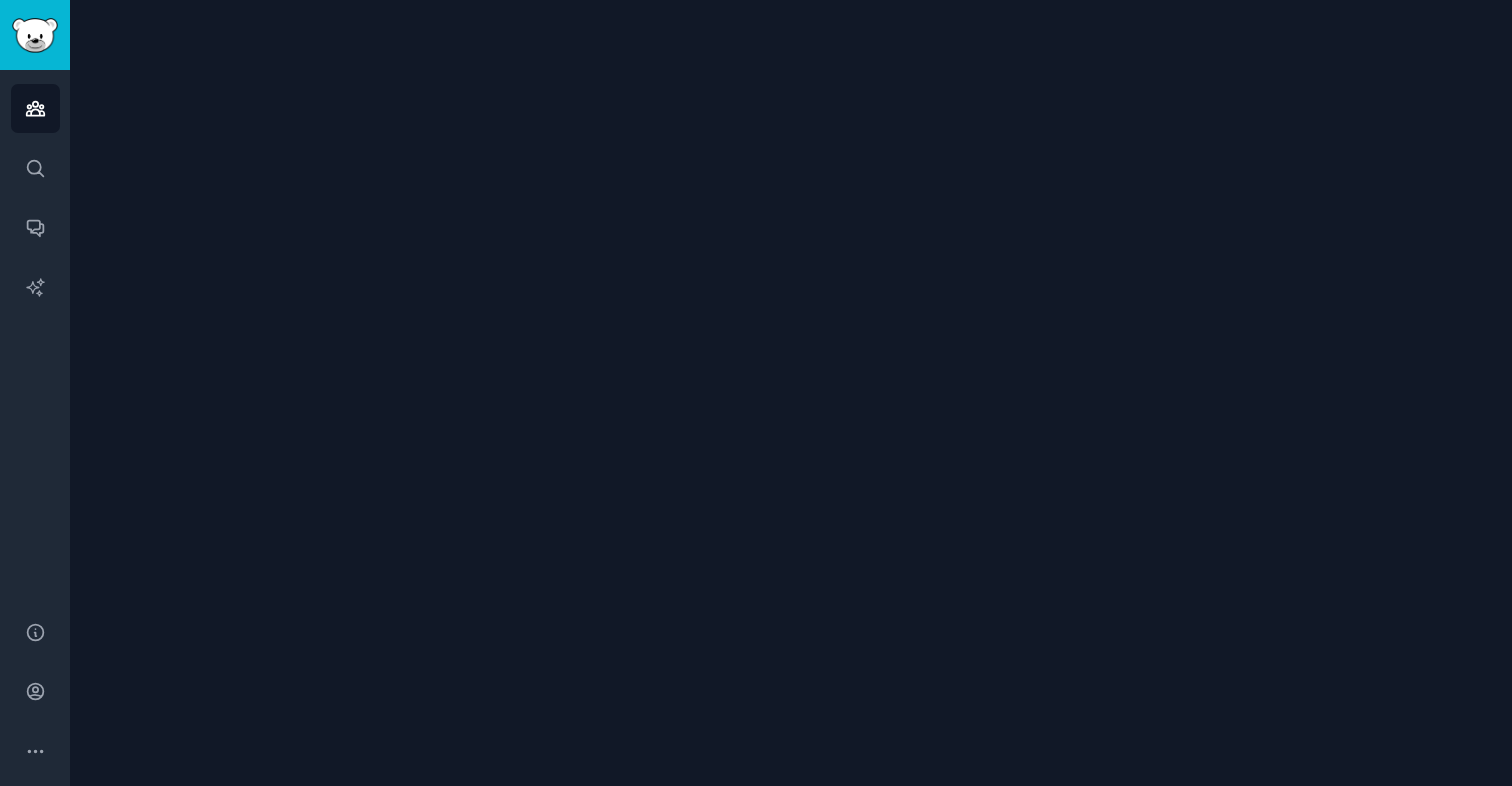 scroll, scrollTop: 0, scrollLeft: 0, axis: both 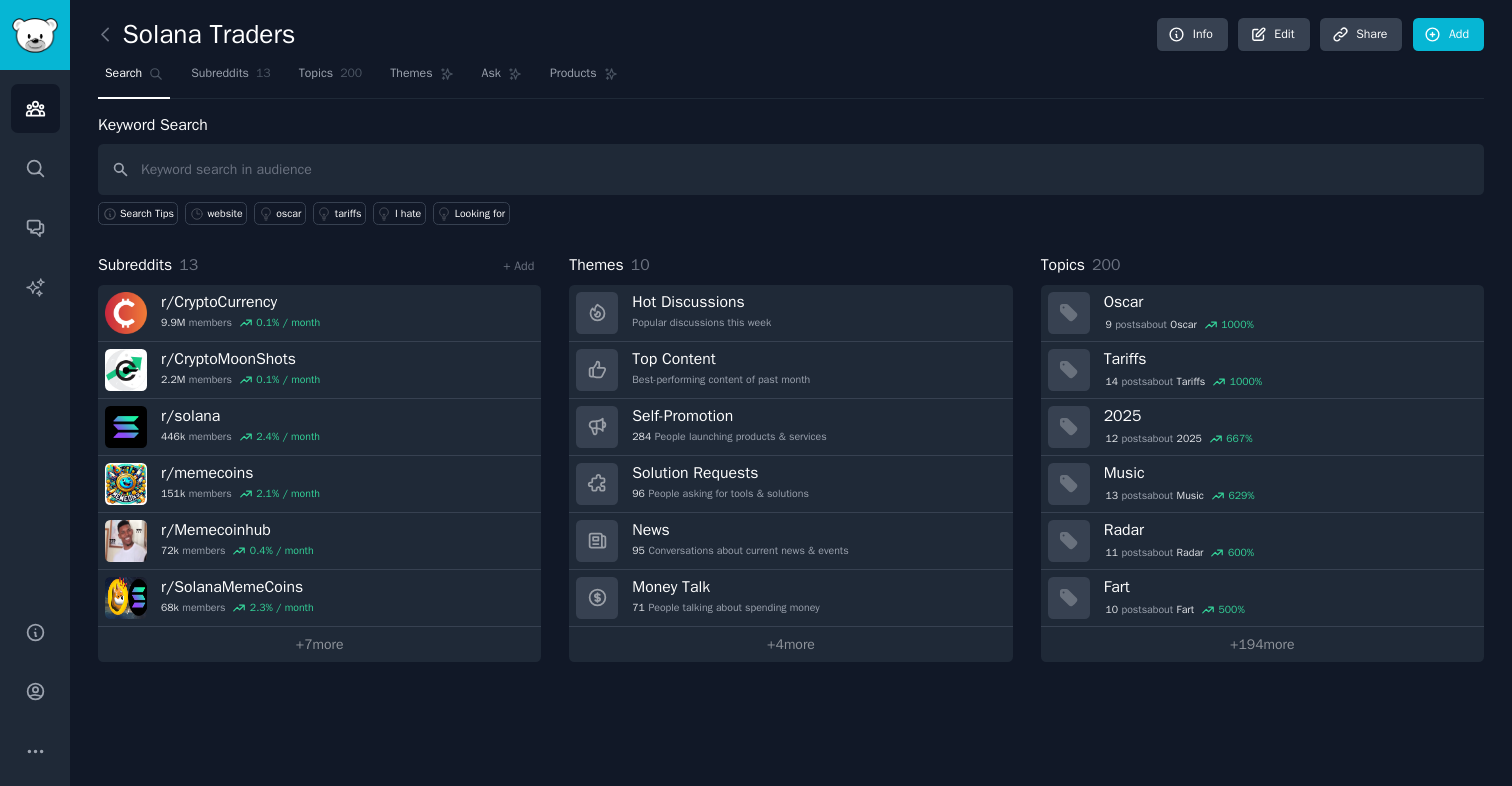 click on "Search Subreddits 13 Topics 200 Themes Ask Products" at bounding box center [791, 78] 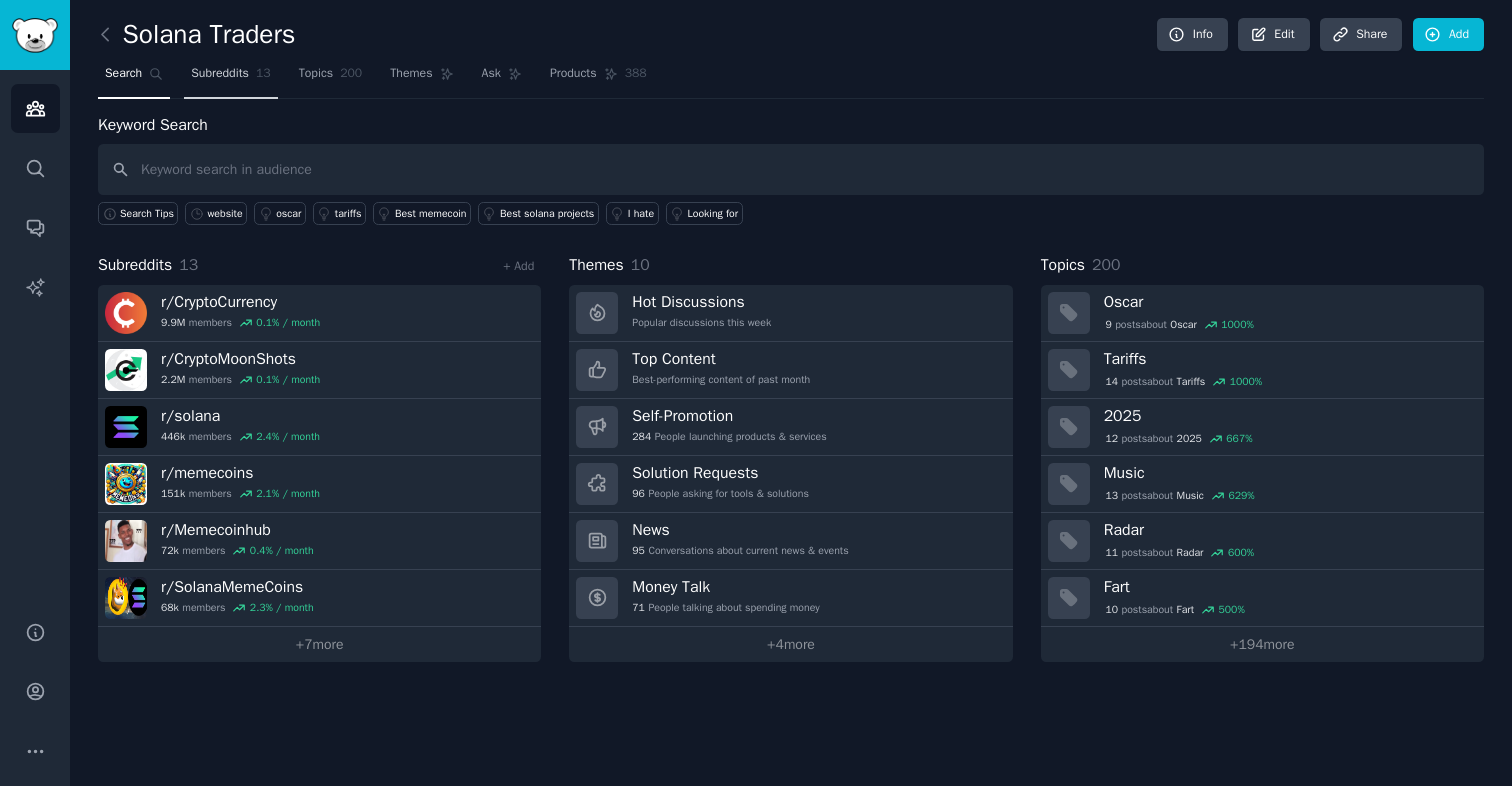 click on "Subreddits" at bounding box center [220, 74] 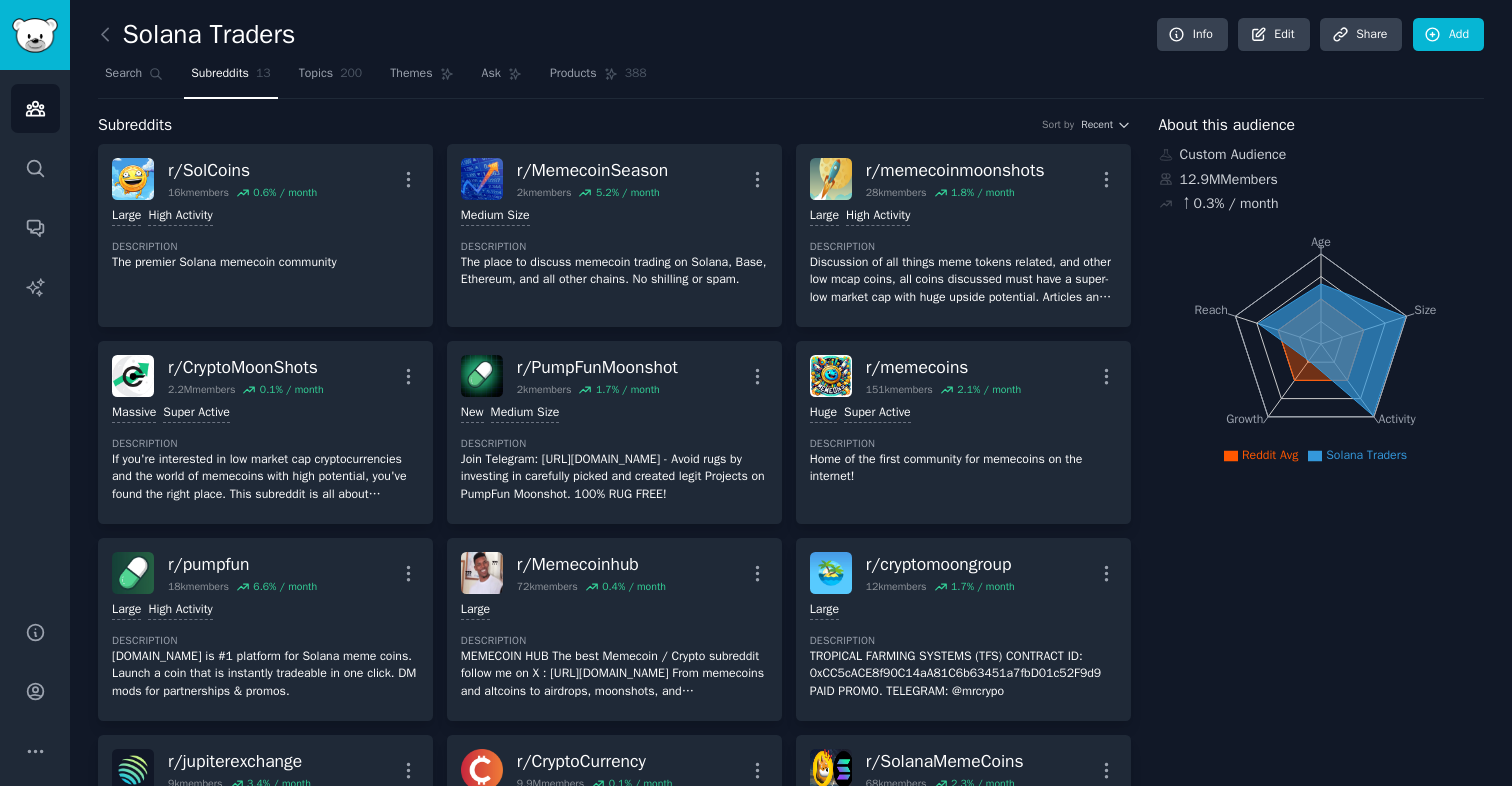 click on "Audiences Search Conversations AI Reports" at bounding box center (35, 333) 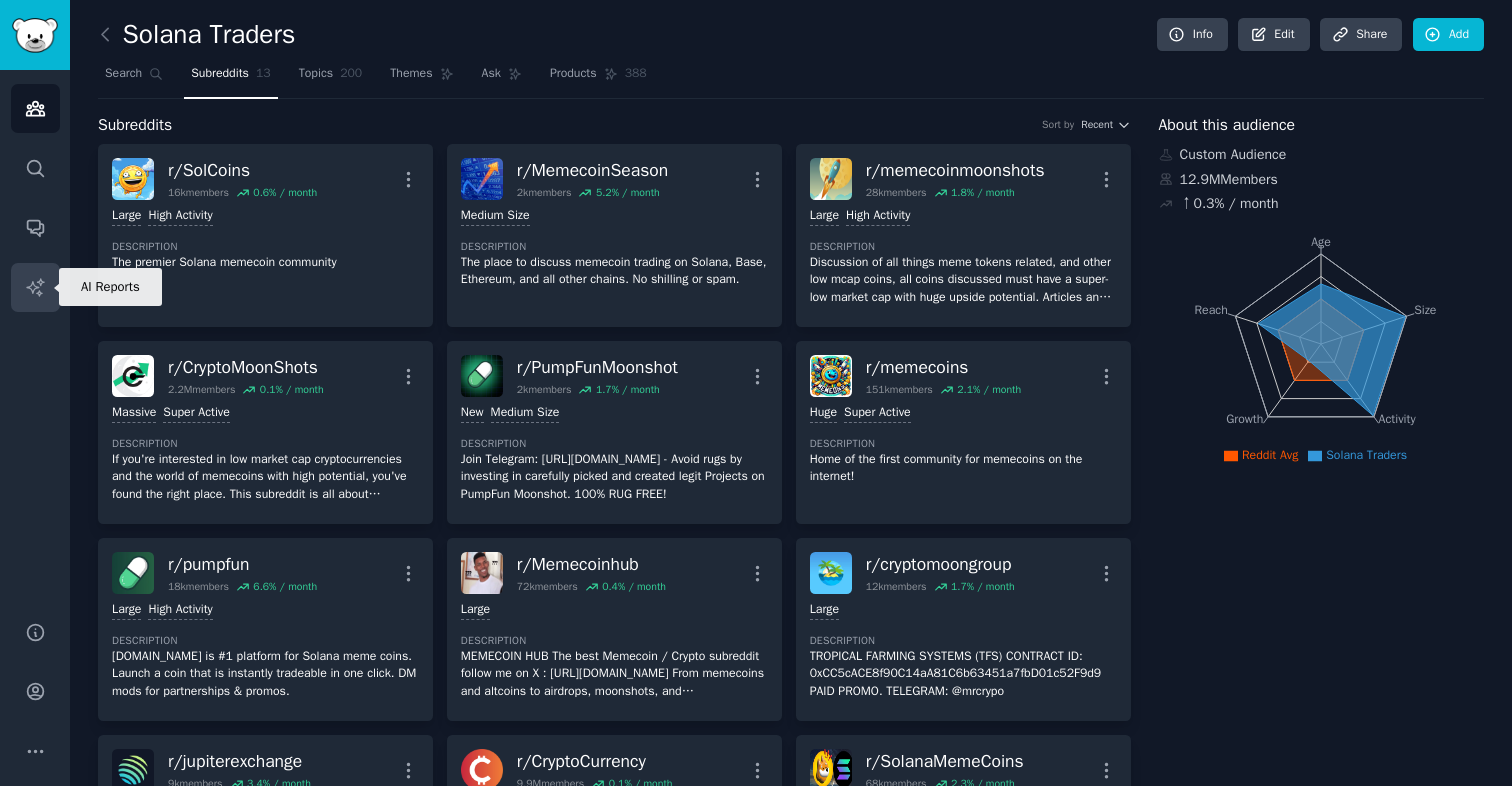 click on "AI Reports" at bounding box center [35, 287] 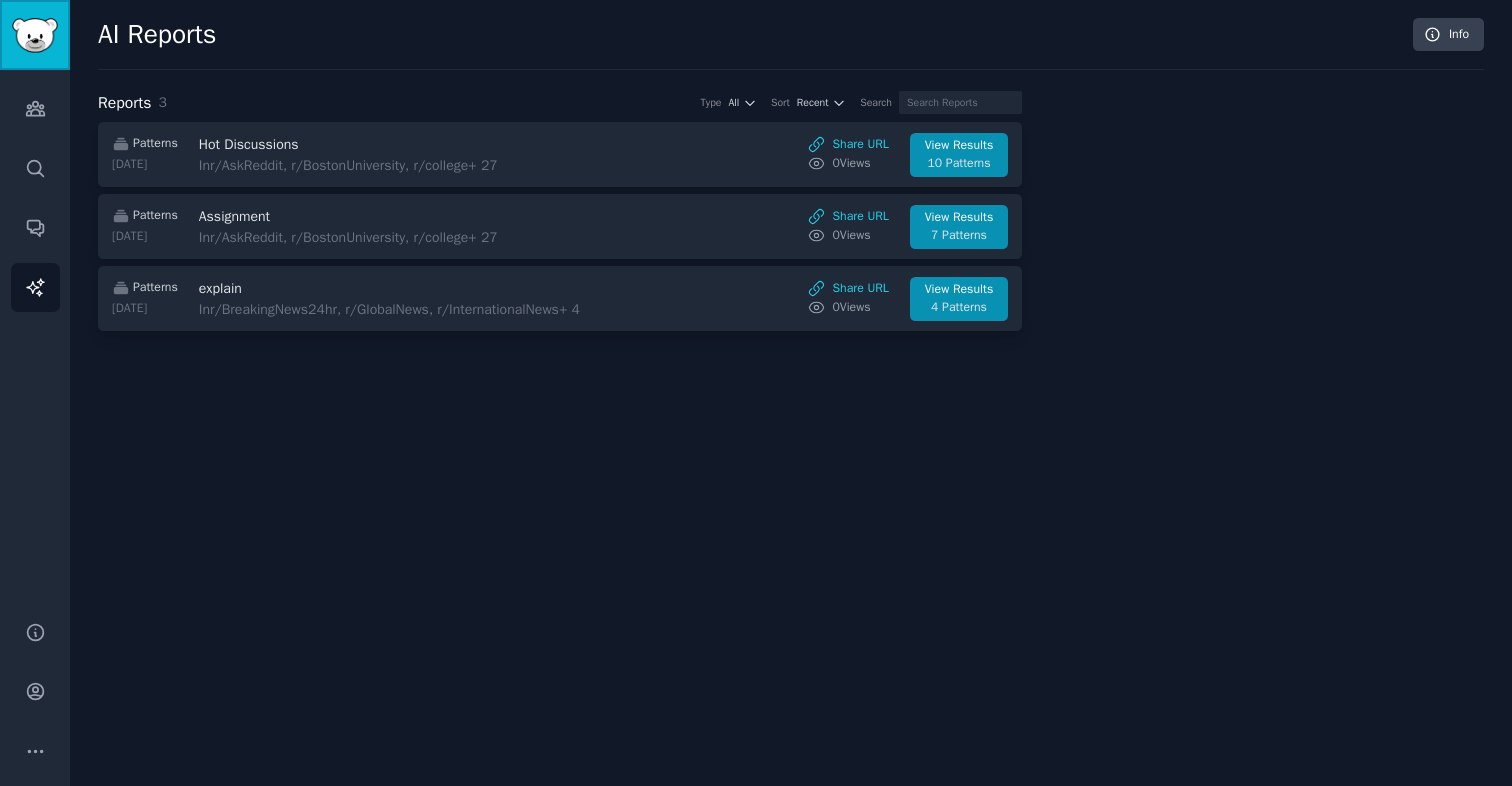 click at bounding box center [35, 35] 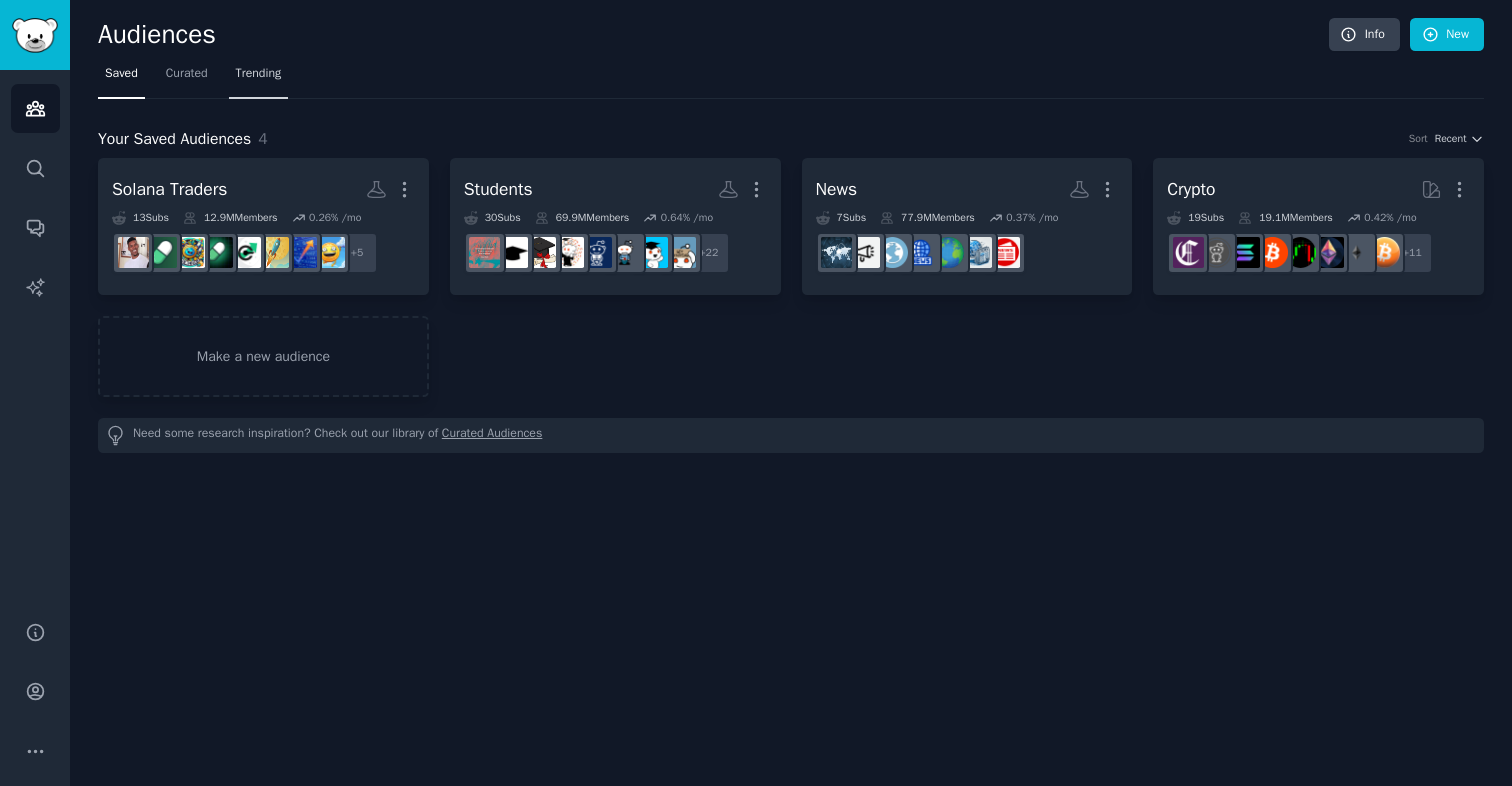 click on "Trending" at bounding box center (259, 74) 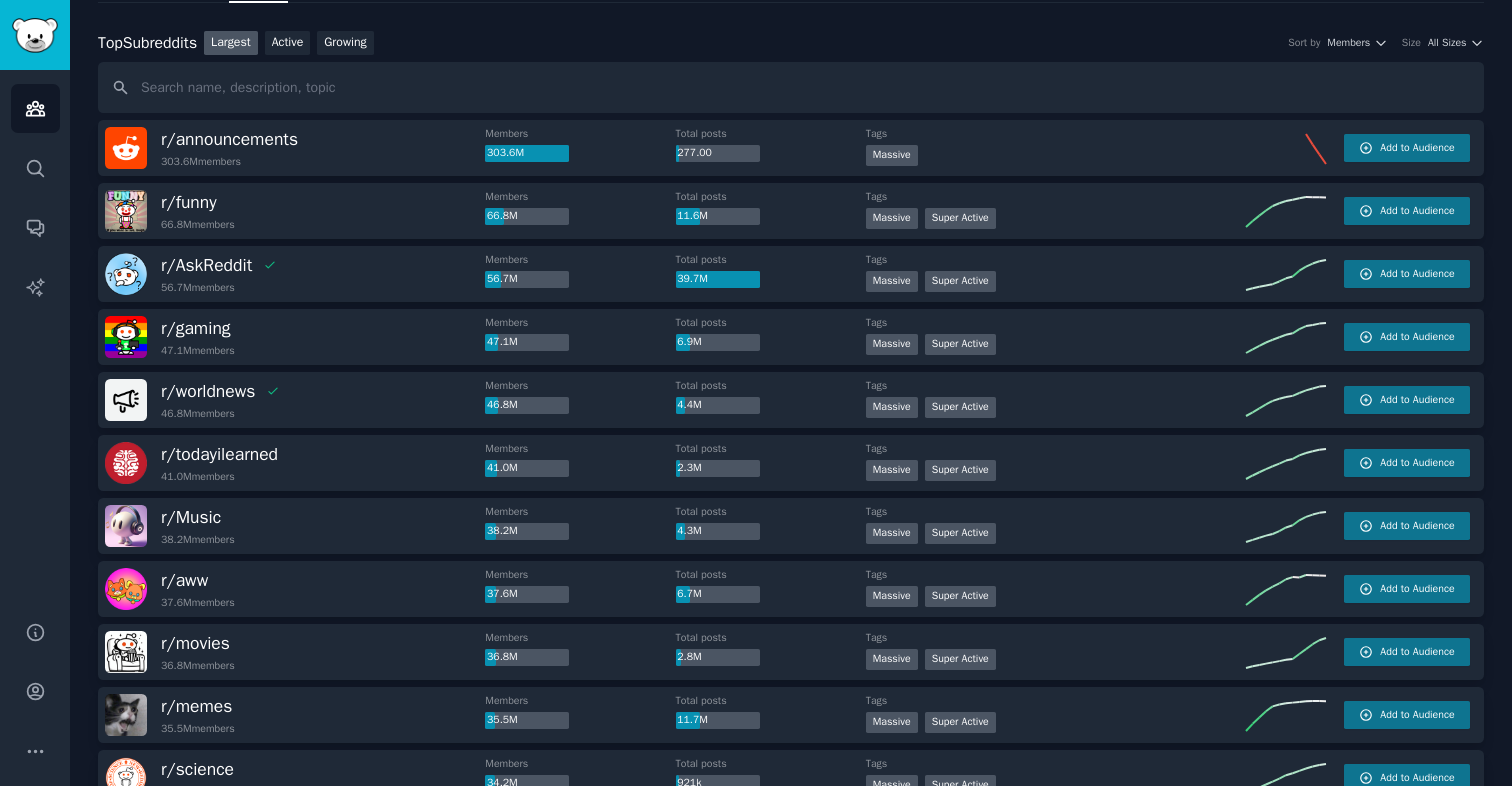 scroll, scrollTop: 47, scrollLeft: 0, axis: vertical 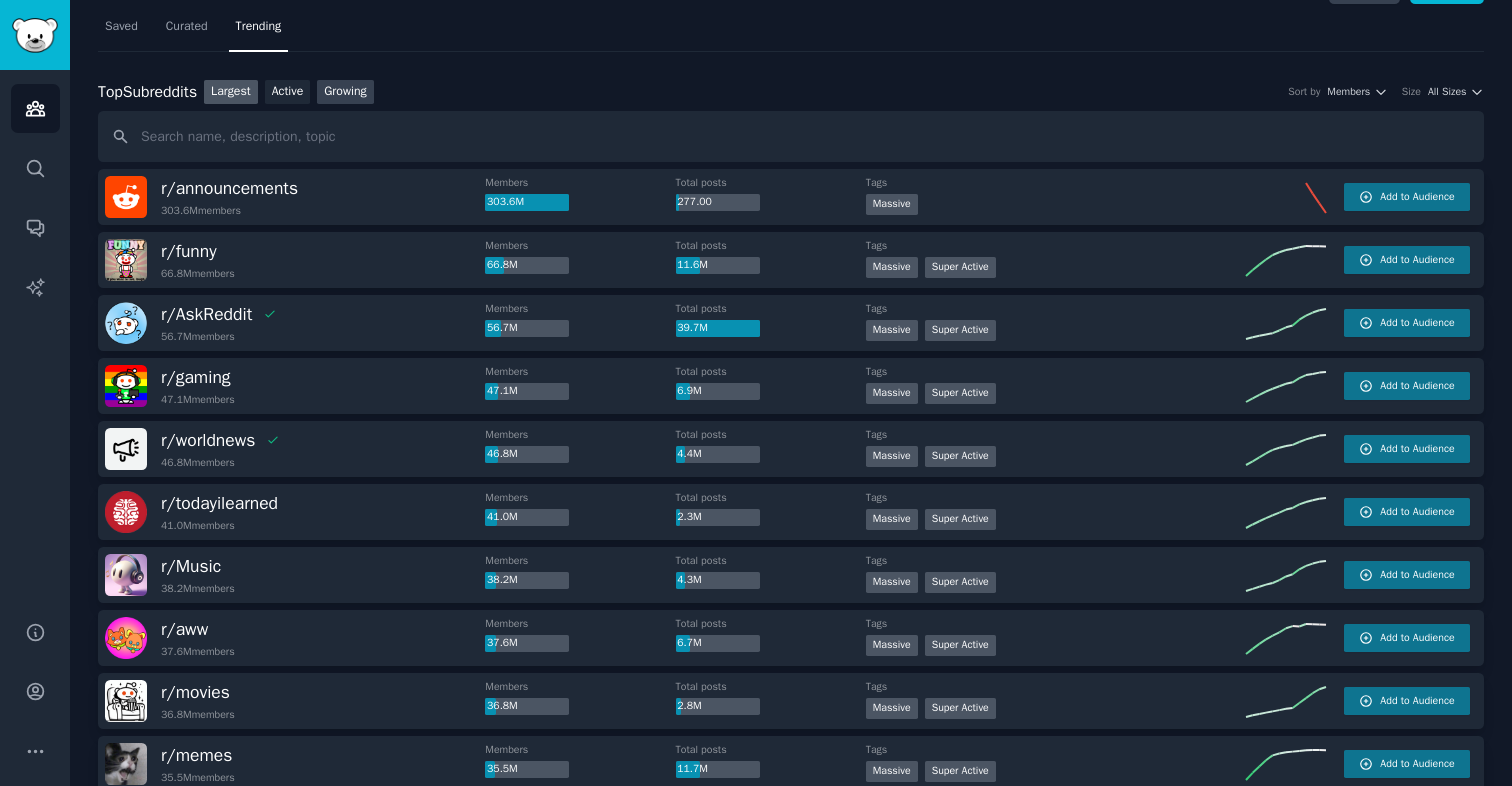 click on "Growing" at bounding box center (345, 92) 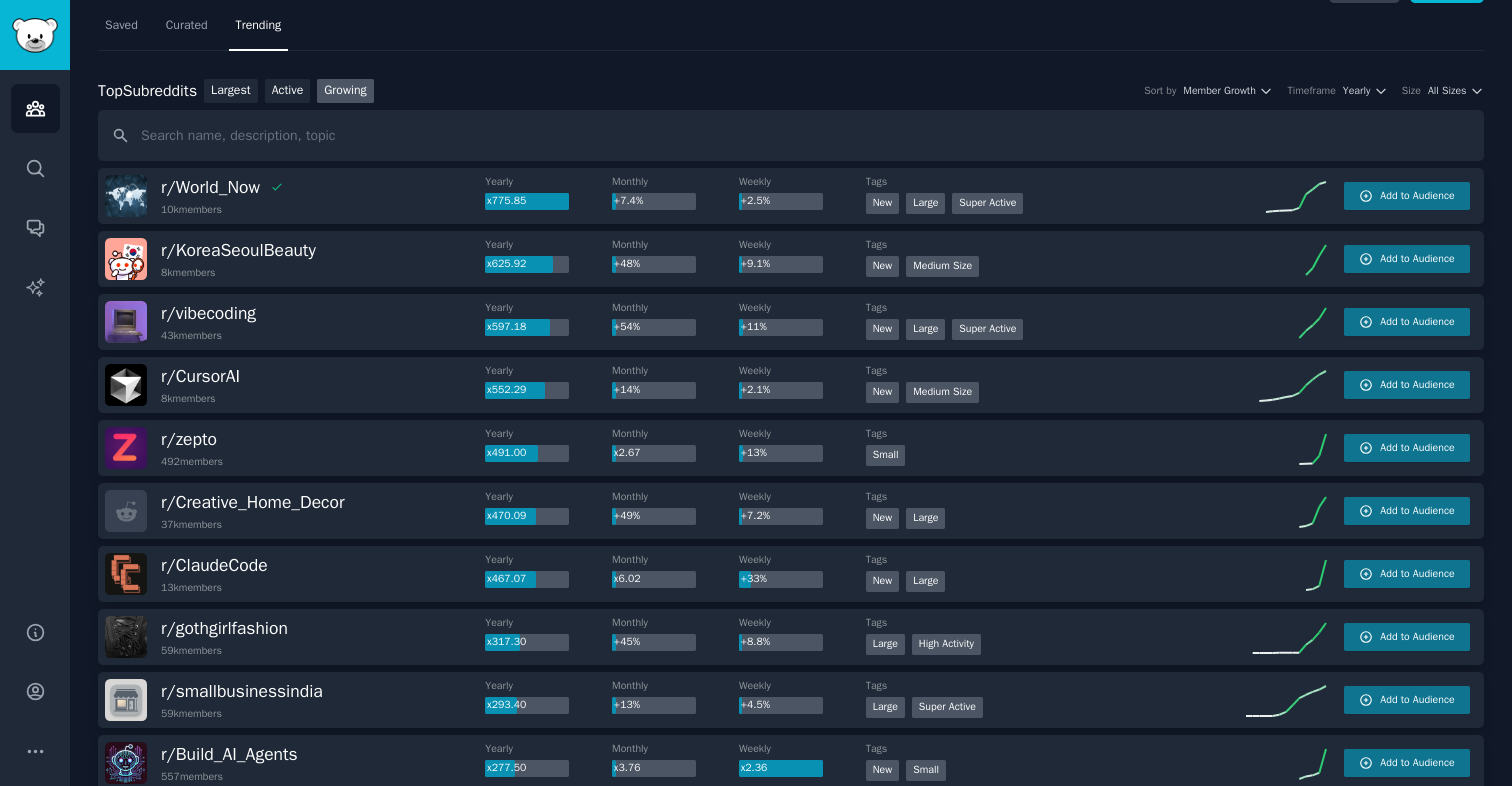 scroll, scrollTop: 50, scrollLeft: 0, axis: vertical 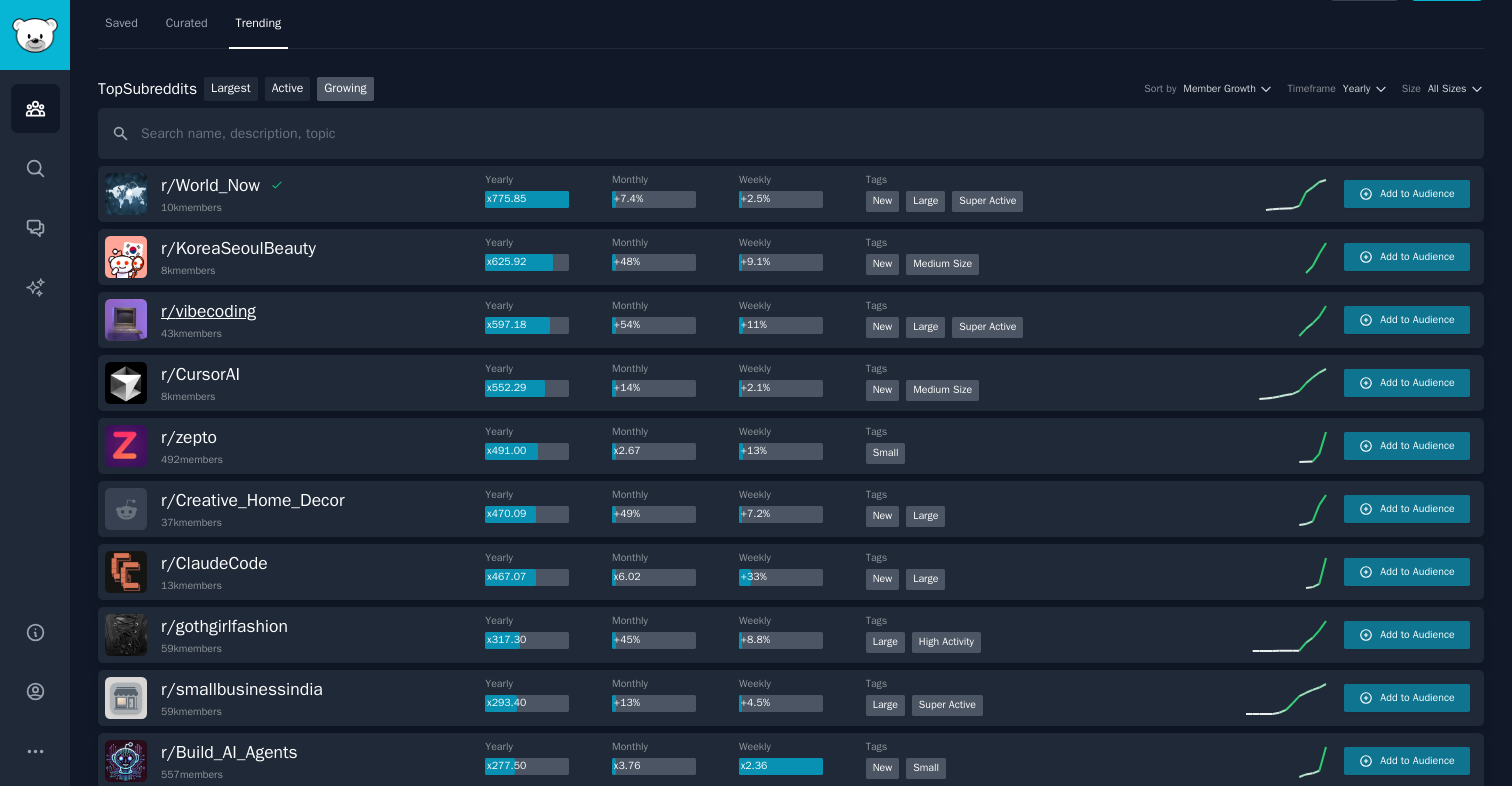 click on "r/ vibecoding" at bounding box center [208, 311] 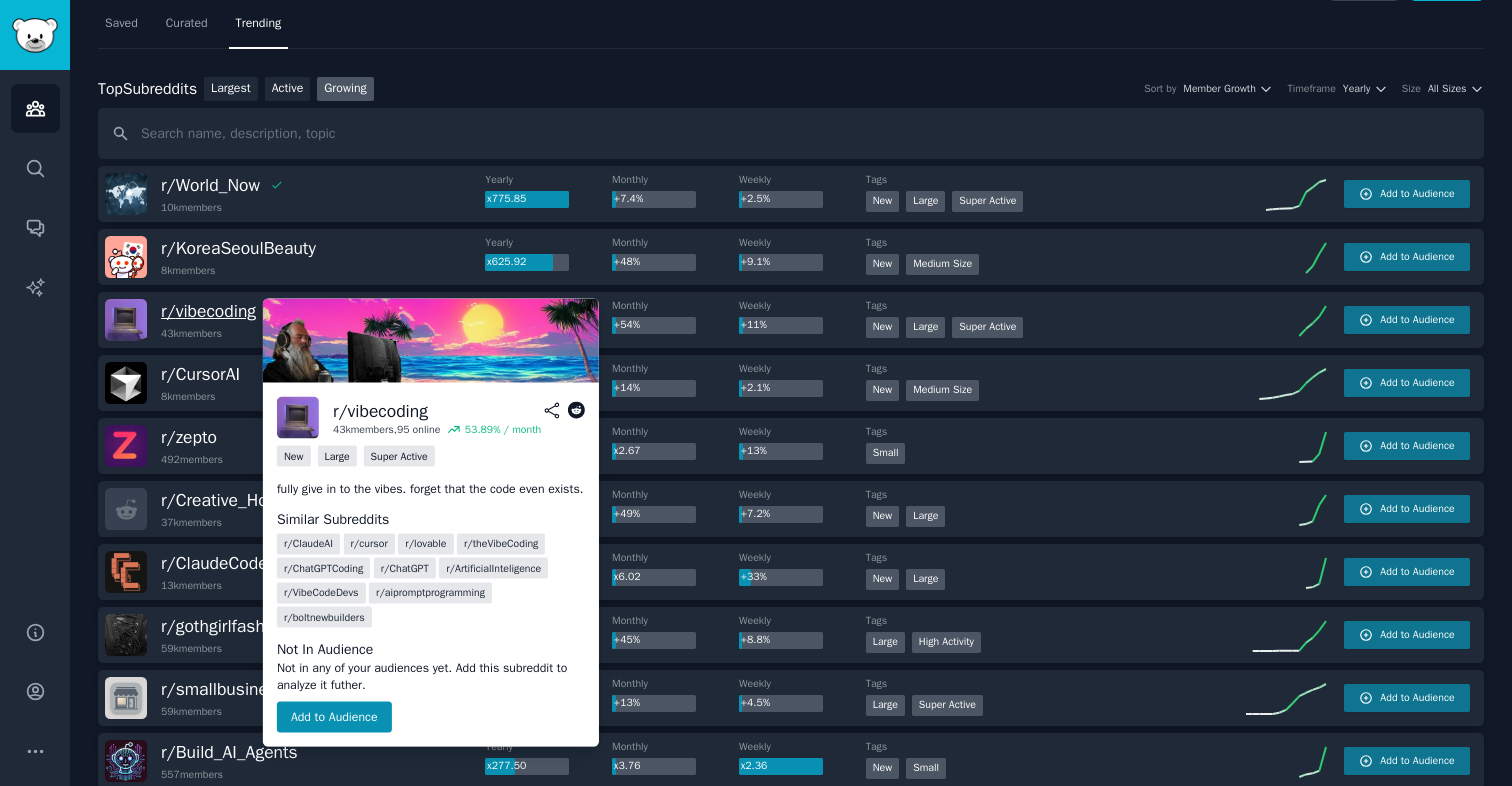 click on "r/ vibecoding" at bounding box center (208, 311) 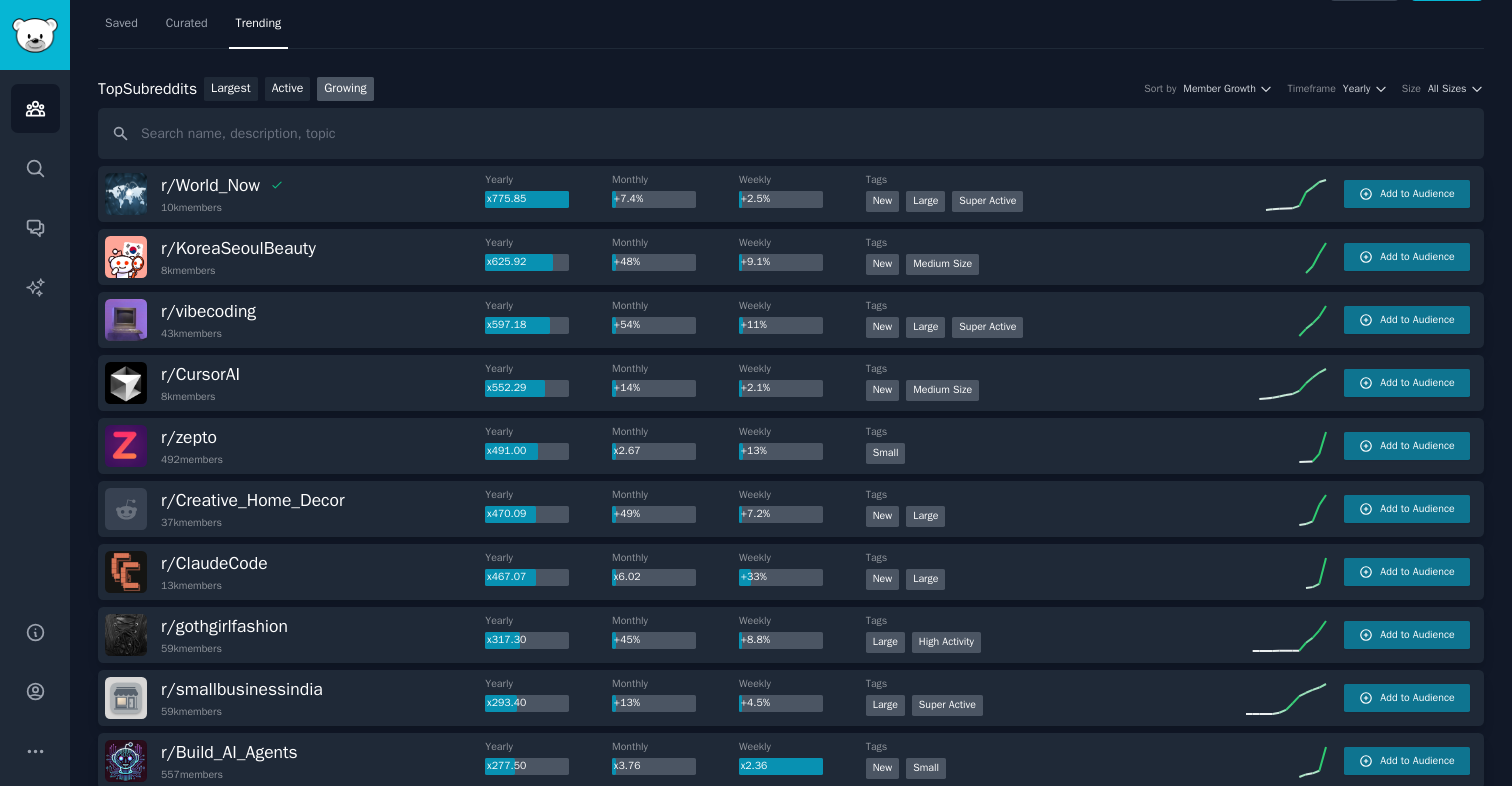 click at bounding box center [126, 320] 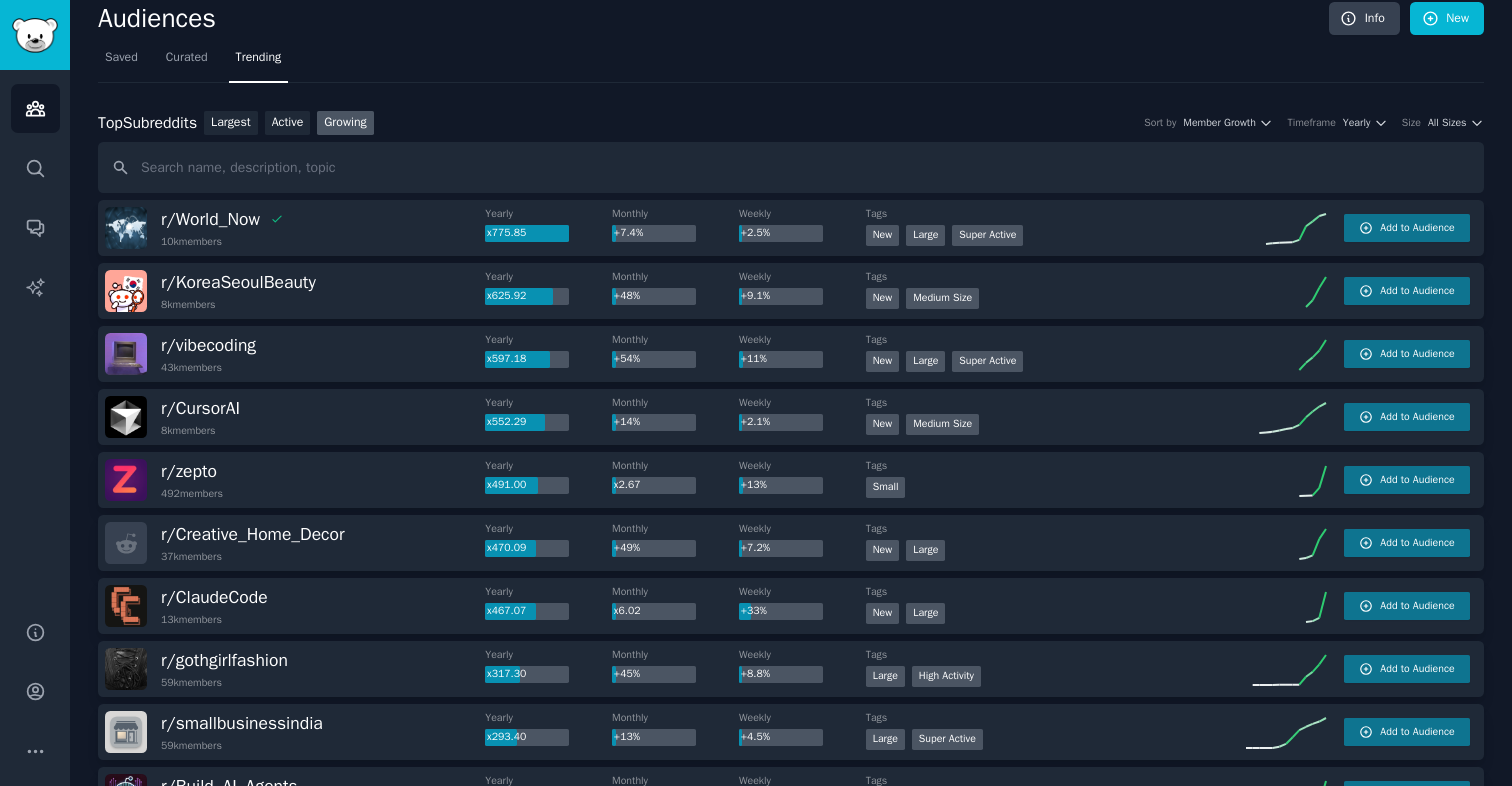 scroll, scrollTop: 0, scrollLeft: 0, axis: both 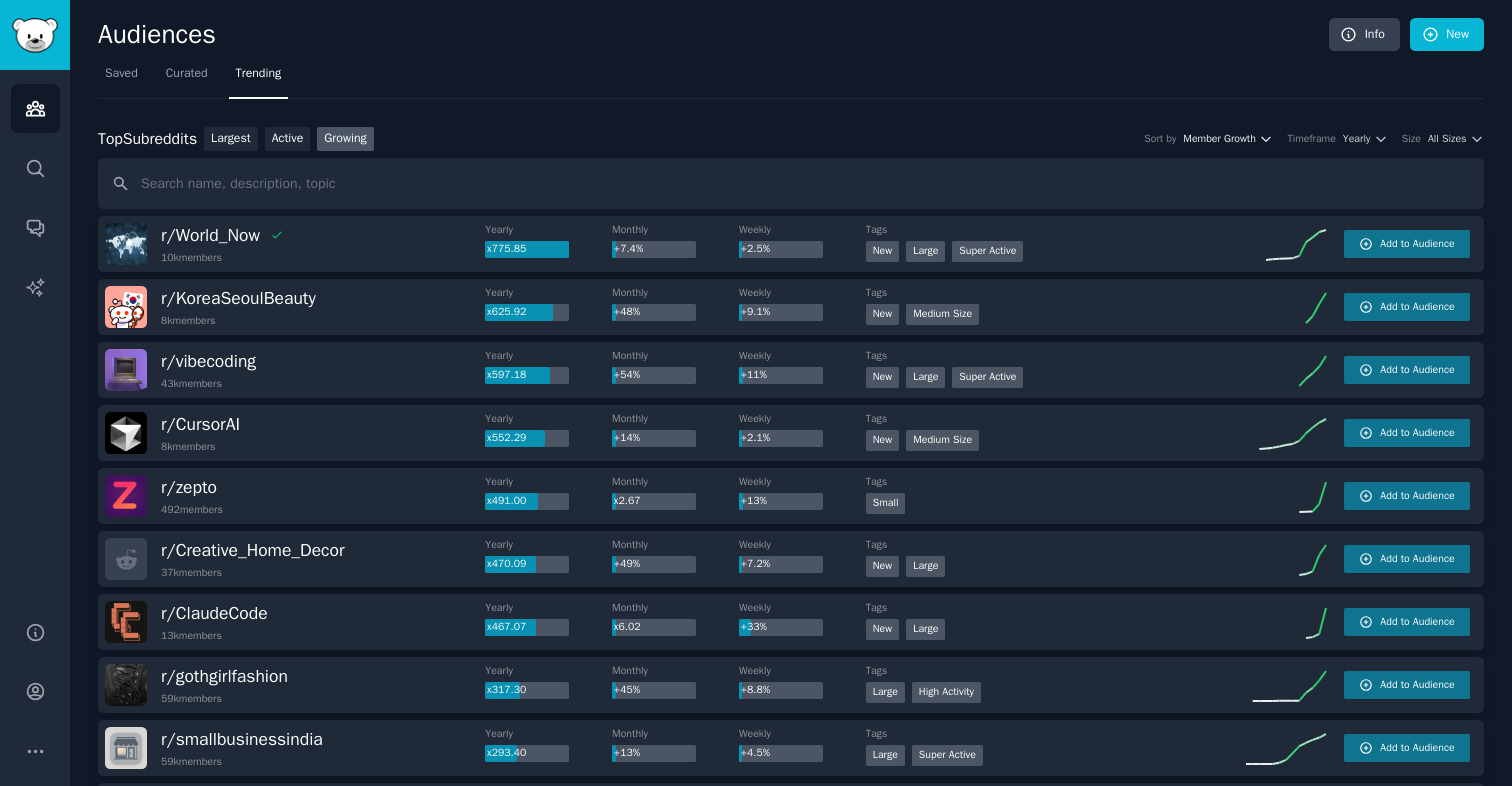 click on "Member Growth" at bounding box center (1219, 139) 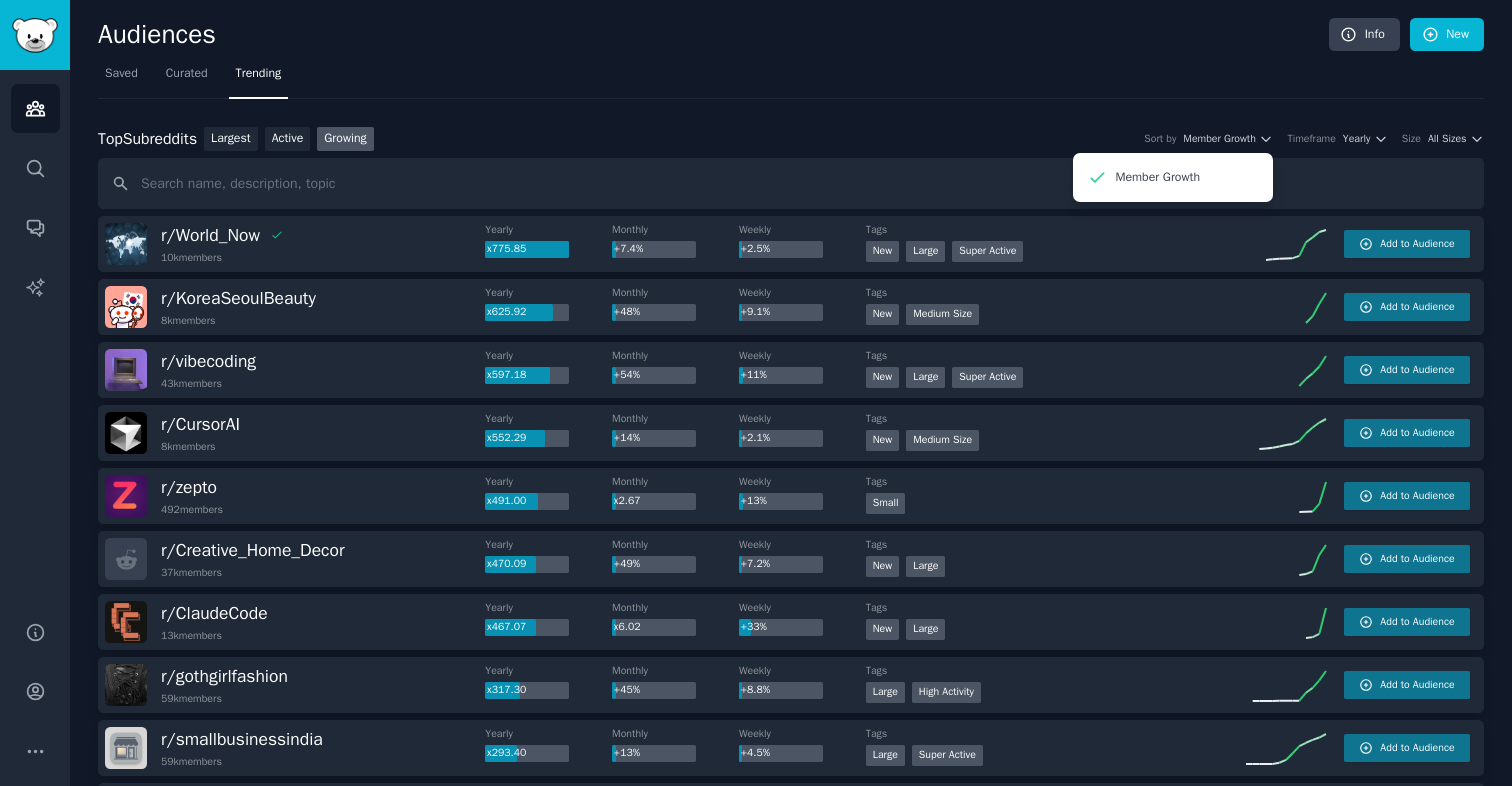 click on "Timeframe" at bounding box center (1311, 139) 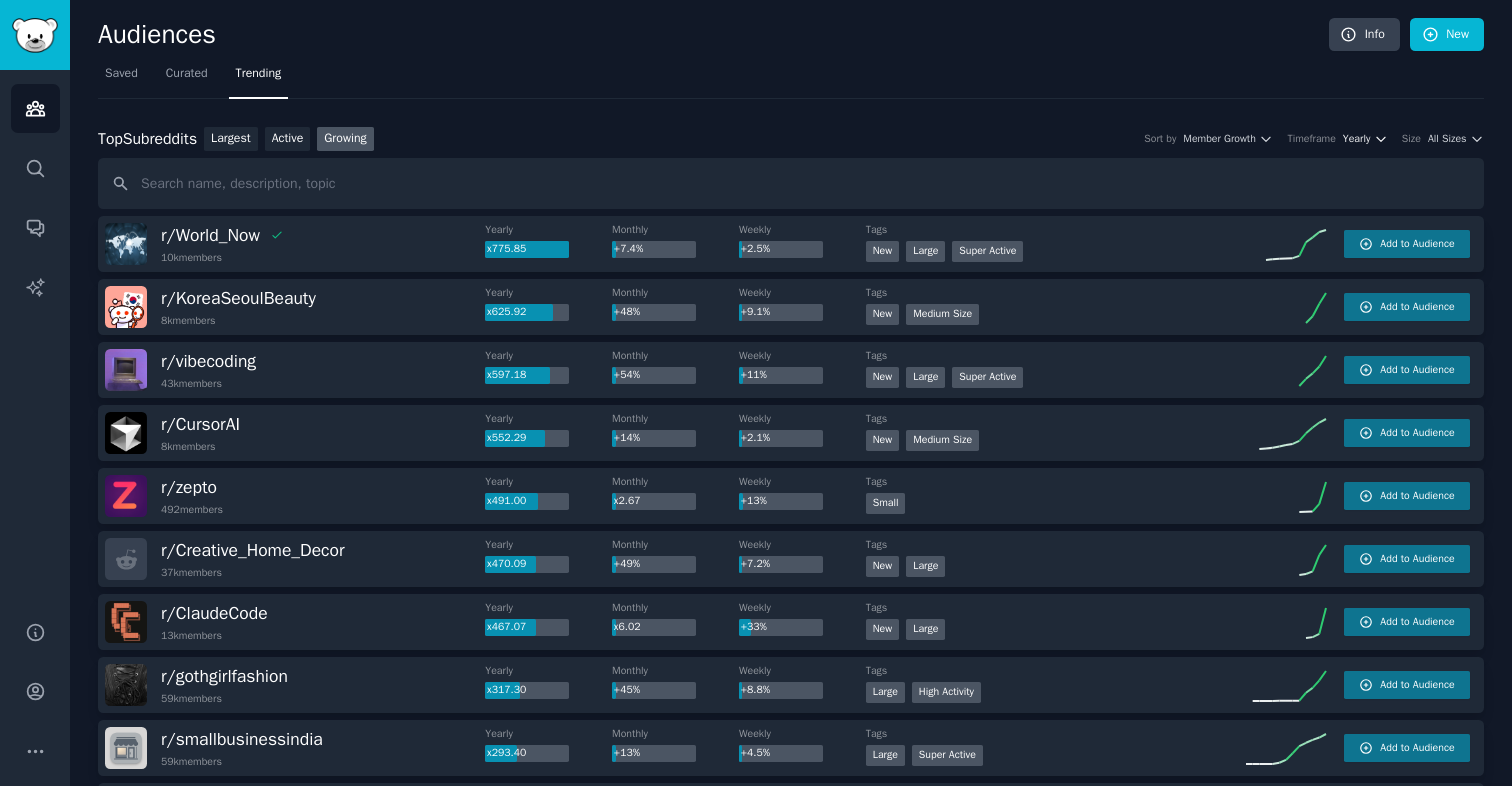 click on "Yearly" at bounding box center [1356, 139] 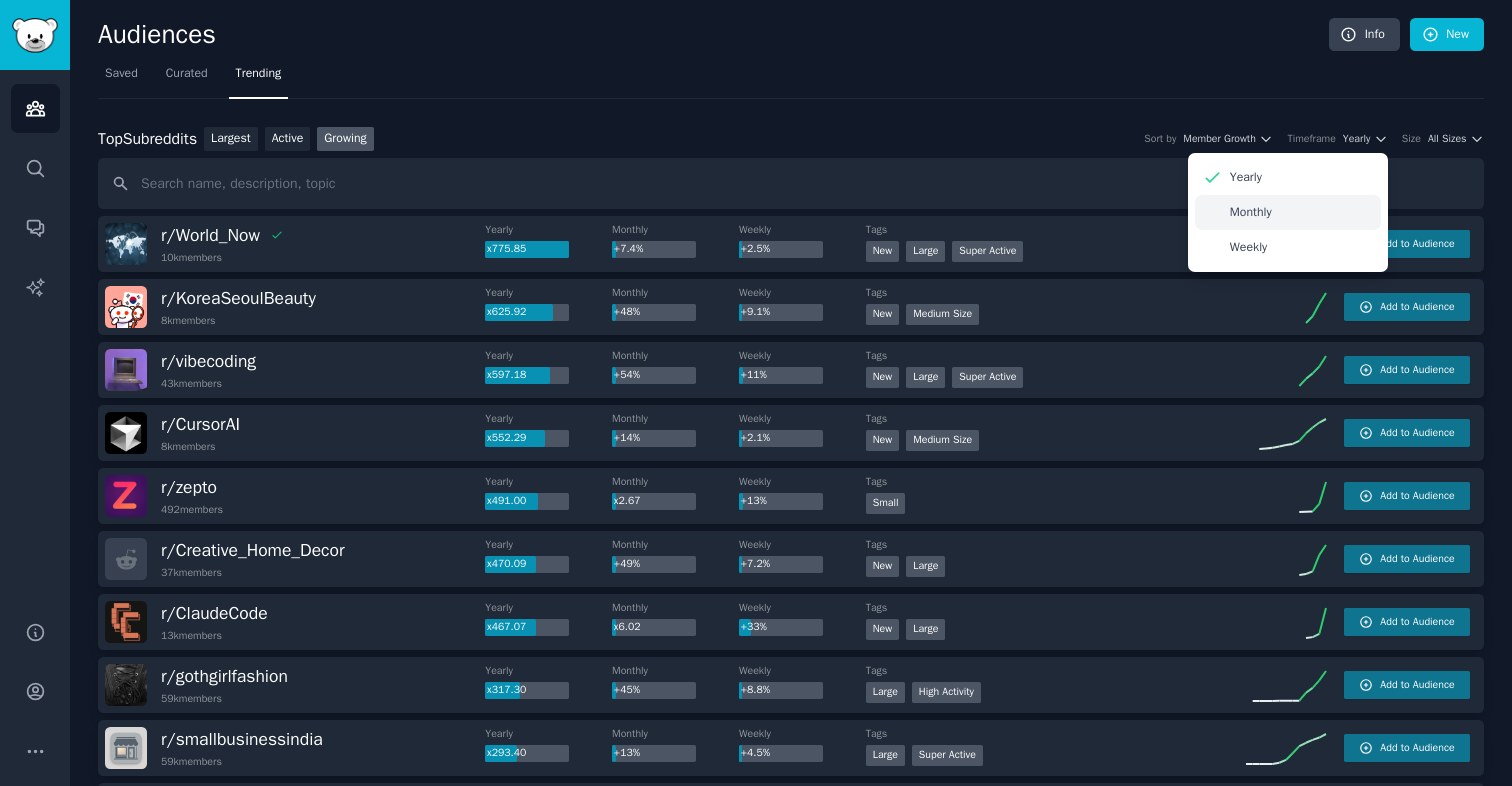 click on "Monthly" at bounding box center (1288, 212) 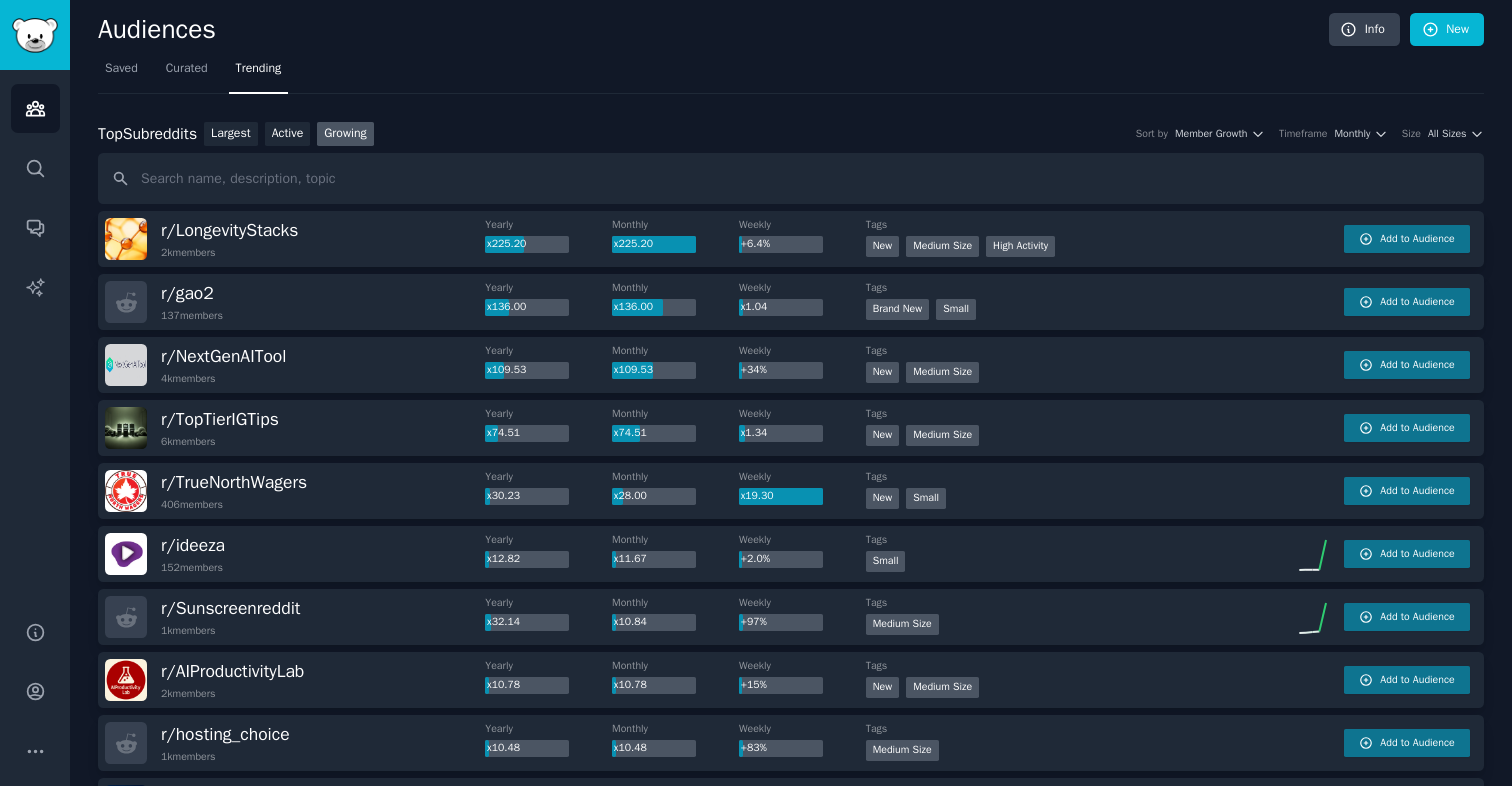 scroll, scrollTop: 0, scrollLeft: 0, axis: both 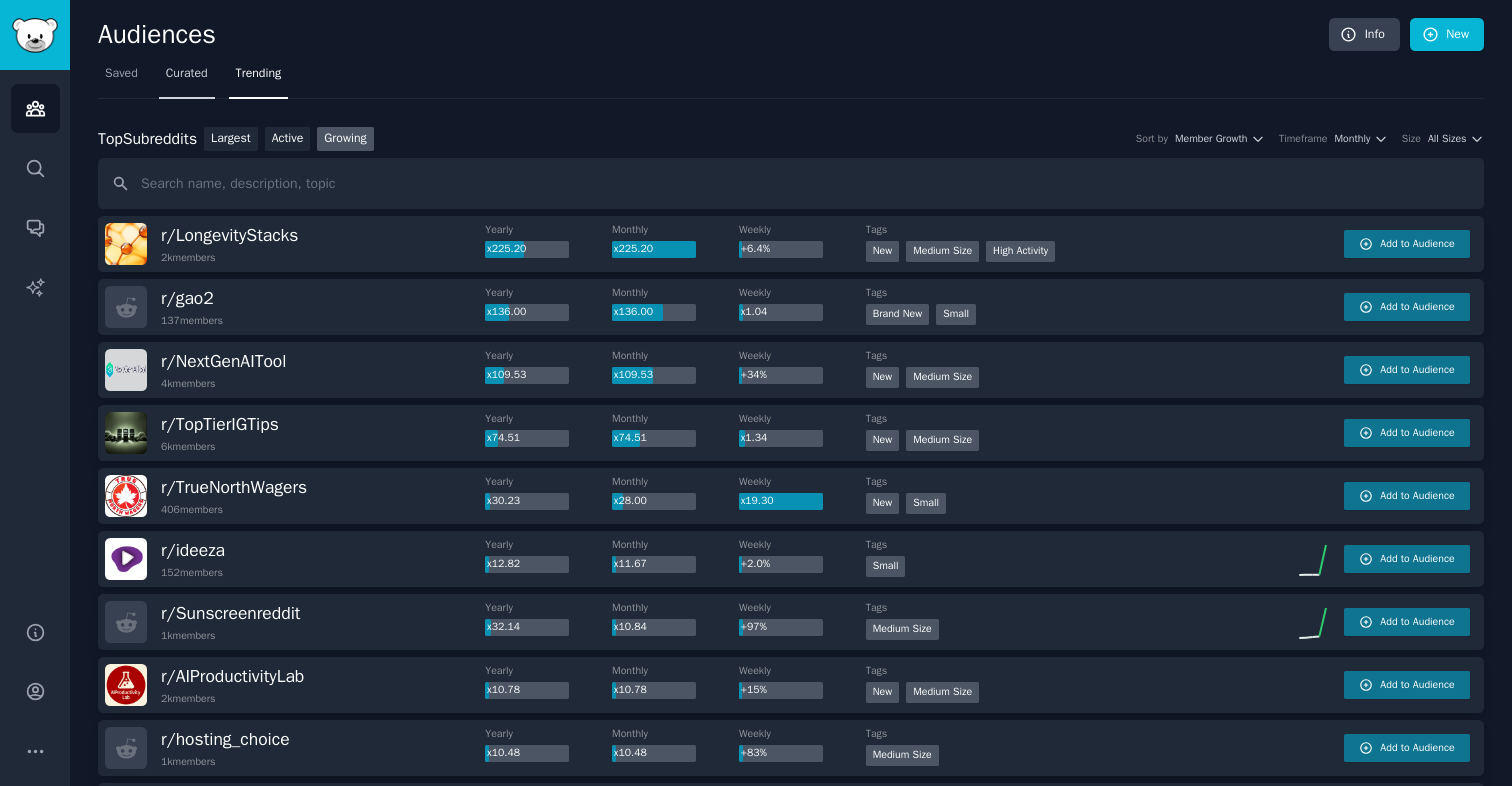 click on "Curated" at bounding box center (187, 74) 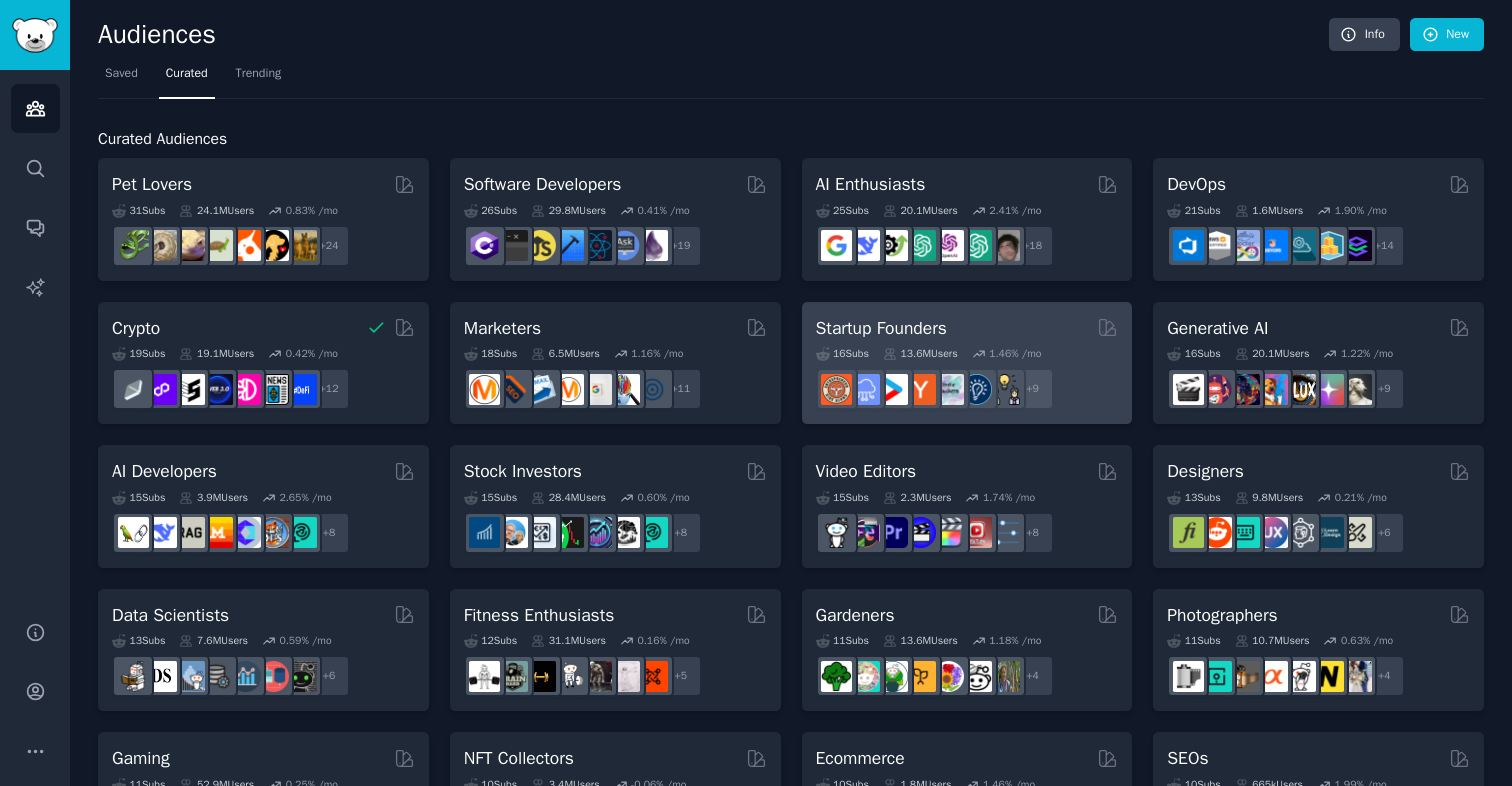 click on "Startup Founders" at bounding box center (881, 328) 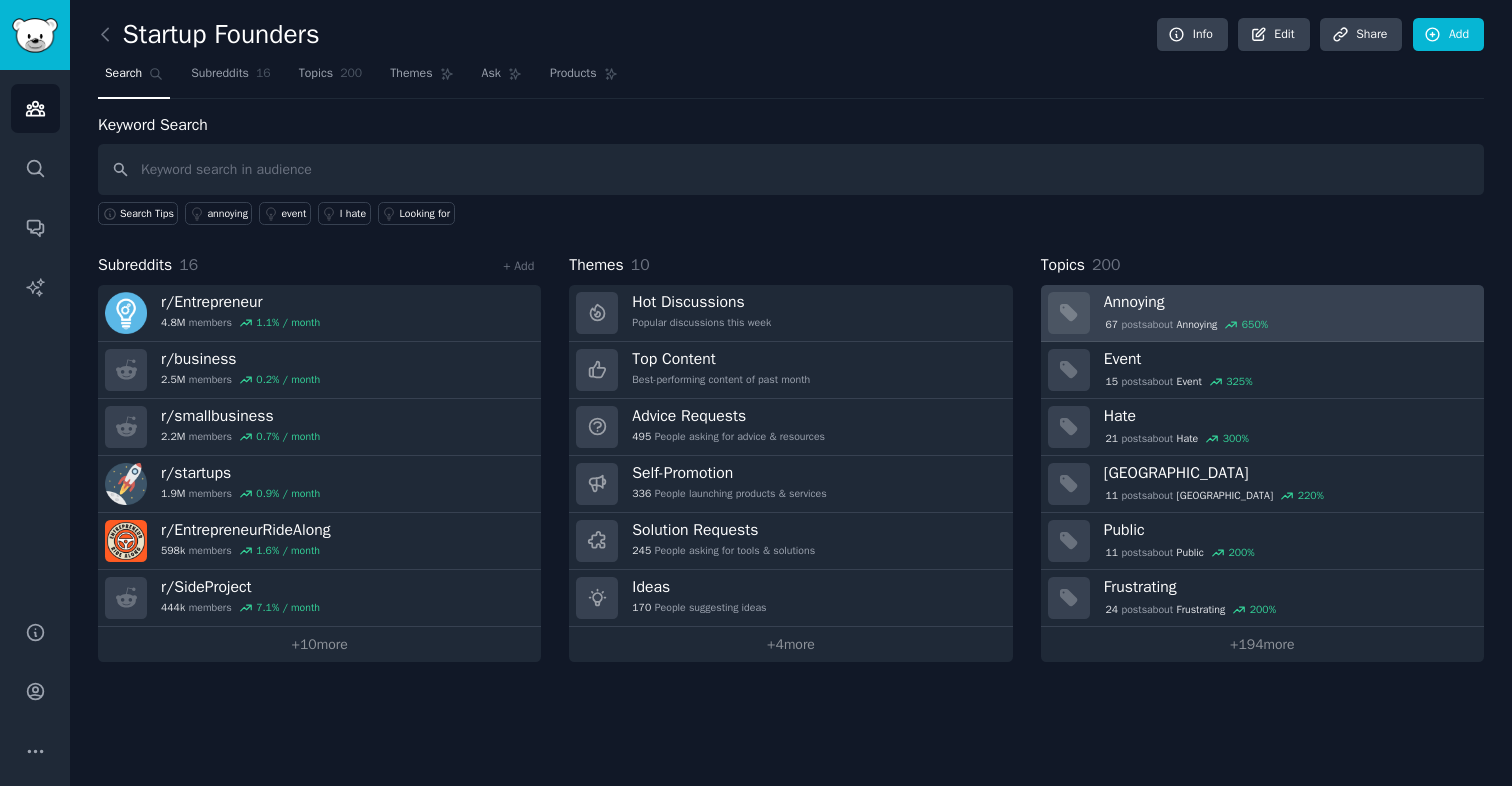 click on "67" at bounding box center (1111, 325) 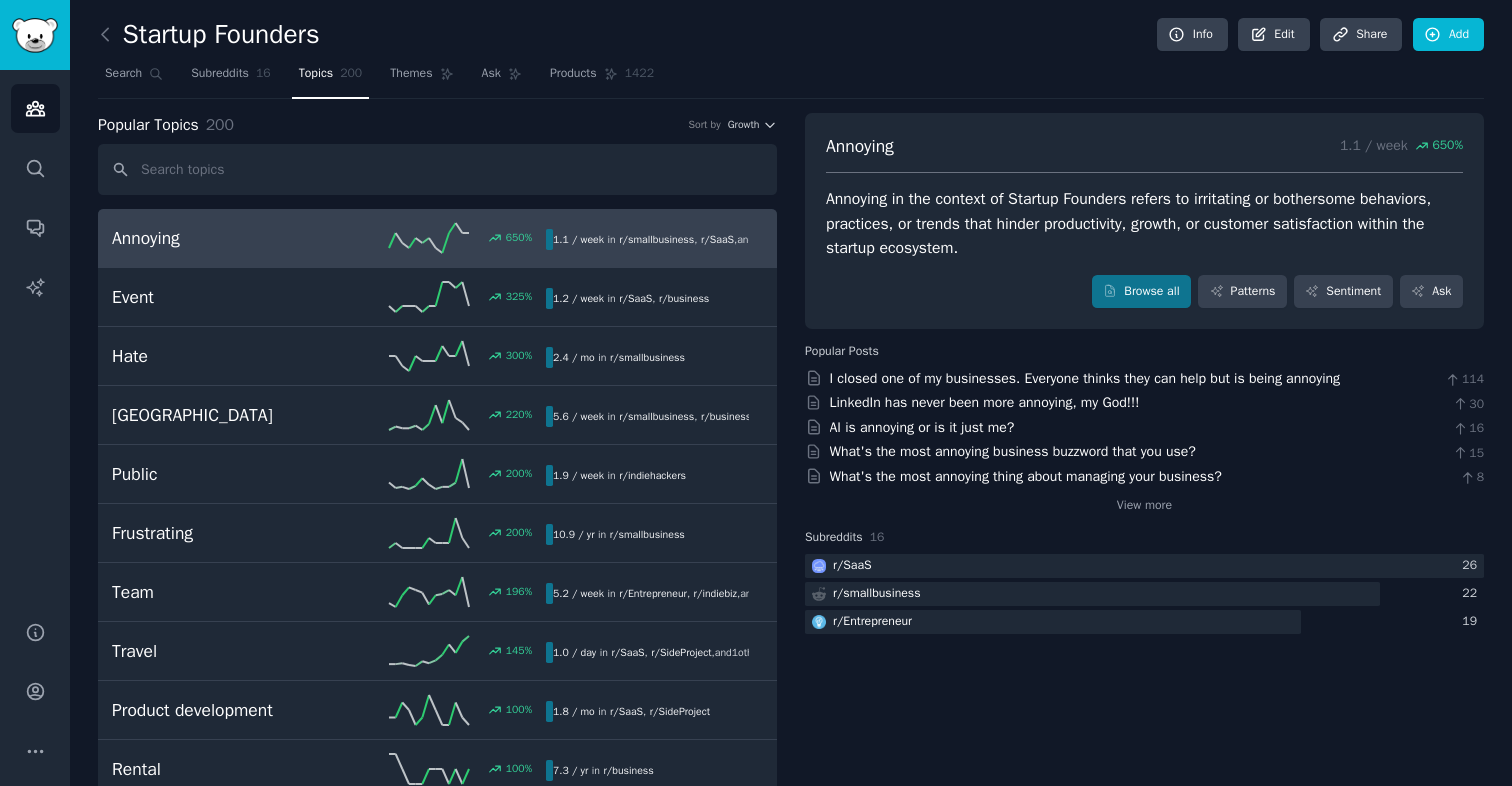 click at bounding box center (110, 35) 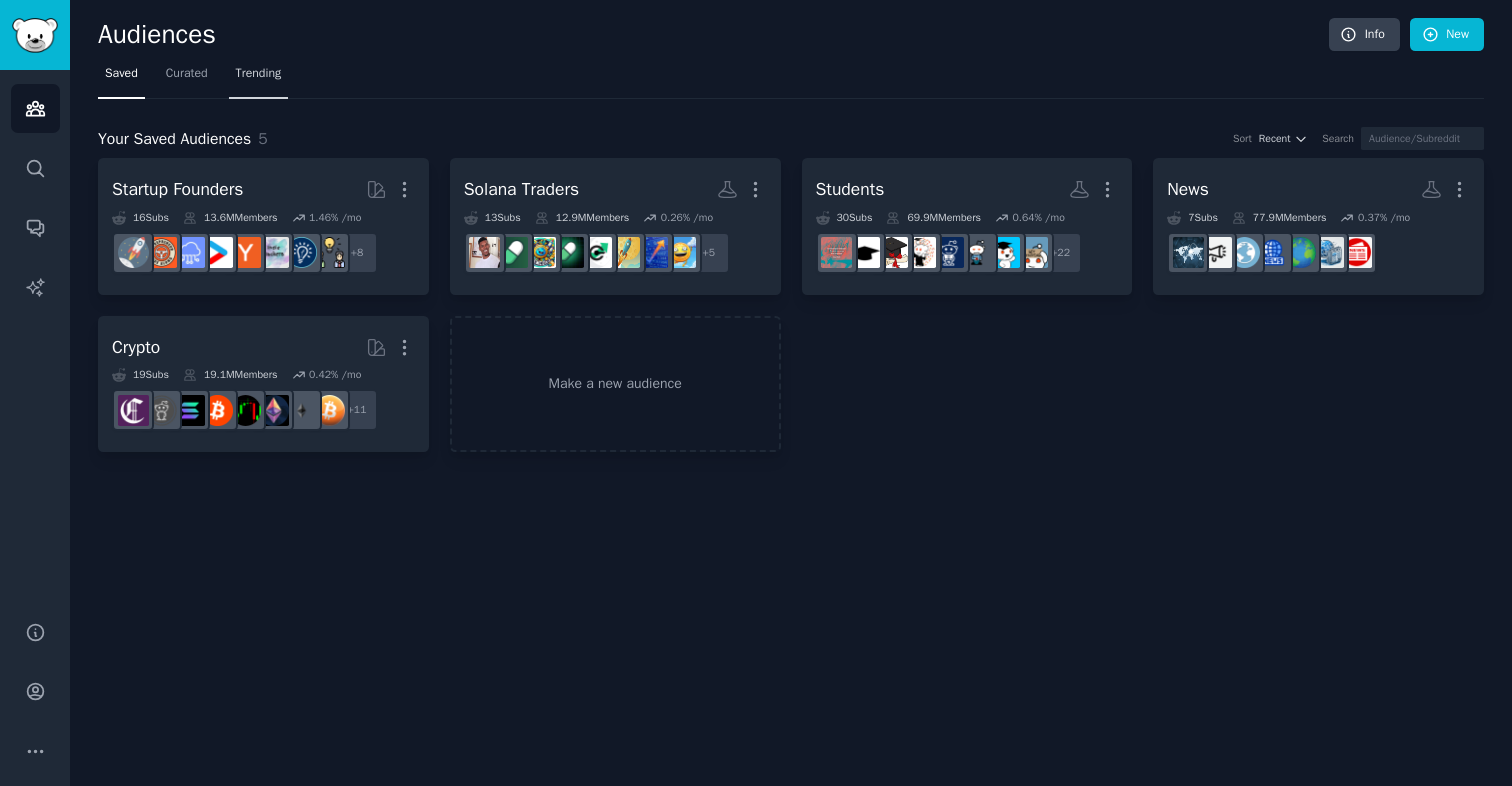 click on "Trending" at bounding box center (259, 78) 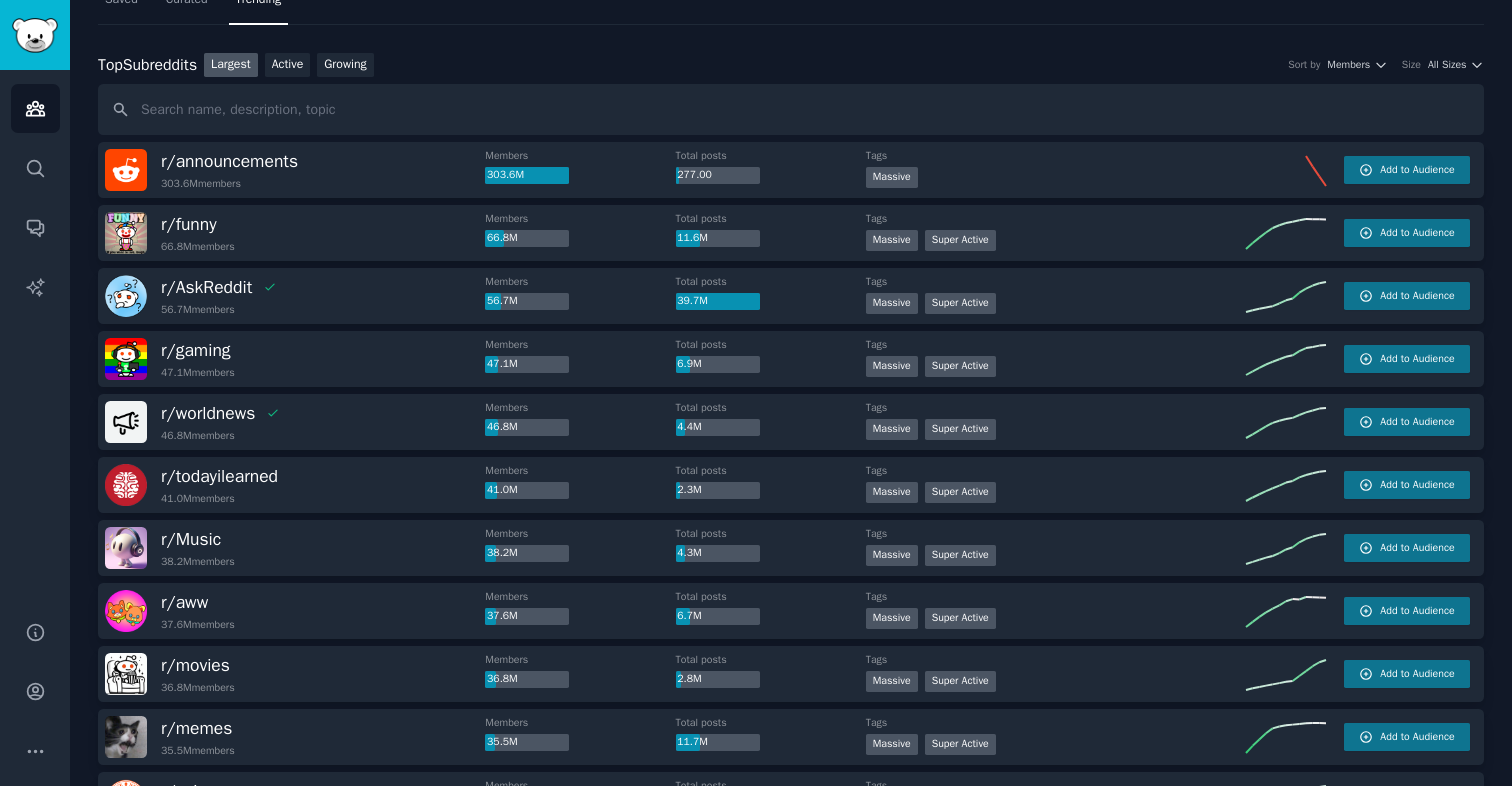 scroll, scrollTop: 0, scrollLeft: 0, axis: both 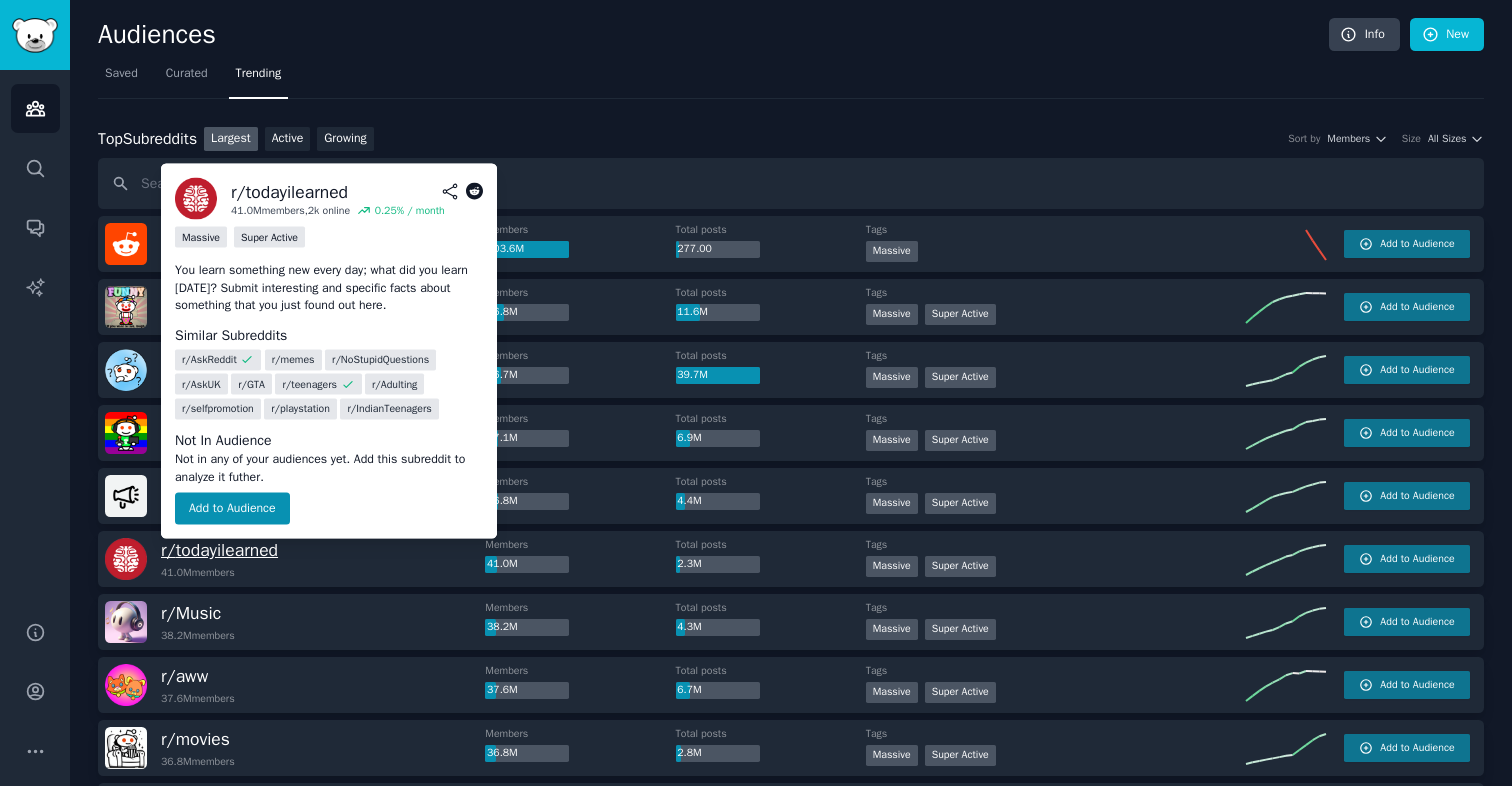 click on "r/ todayilearned" at bounding box center [219, 550] 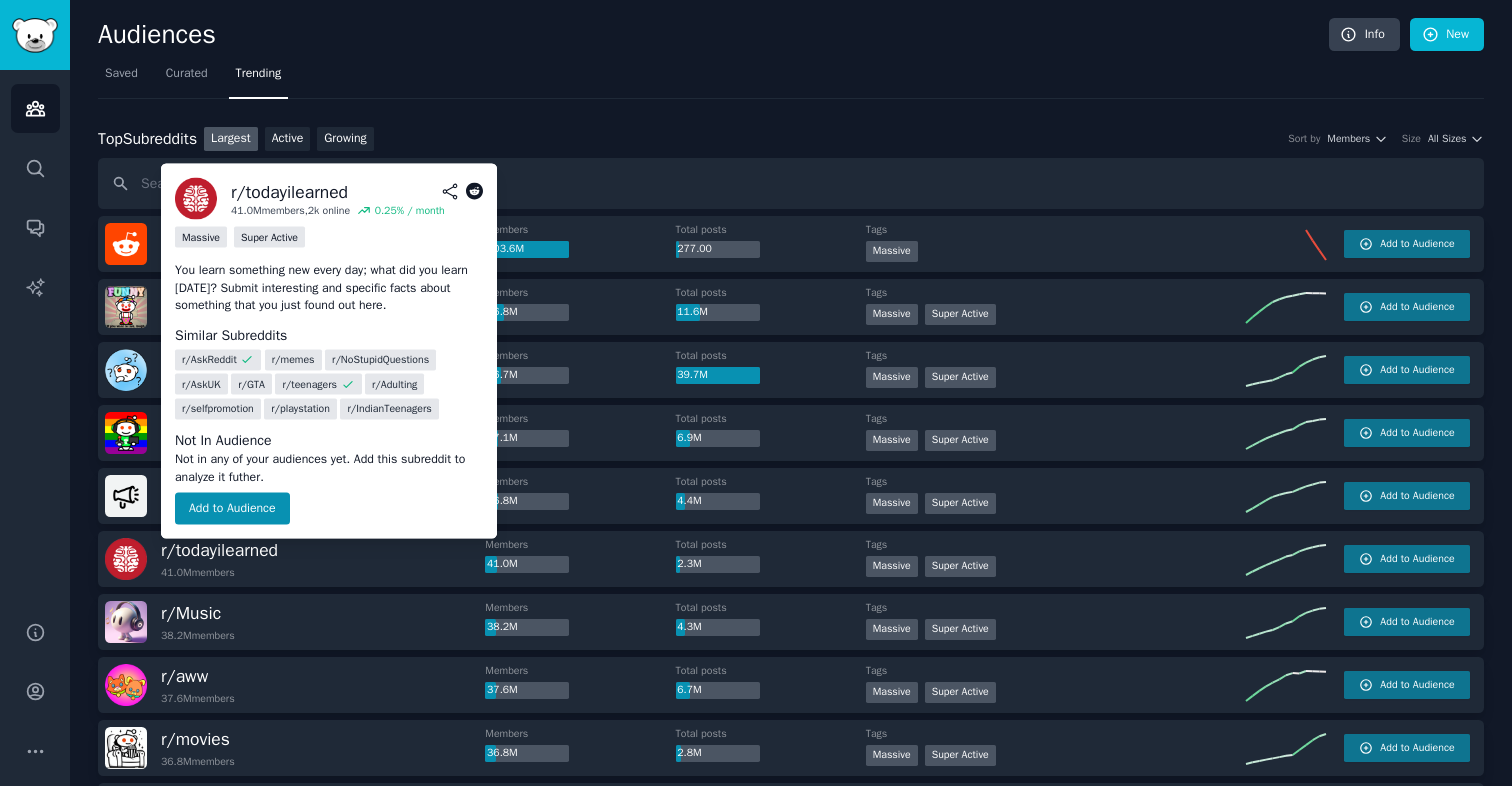 click 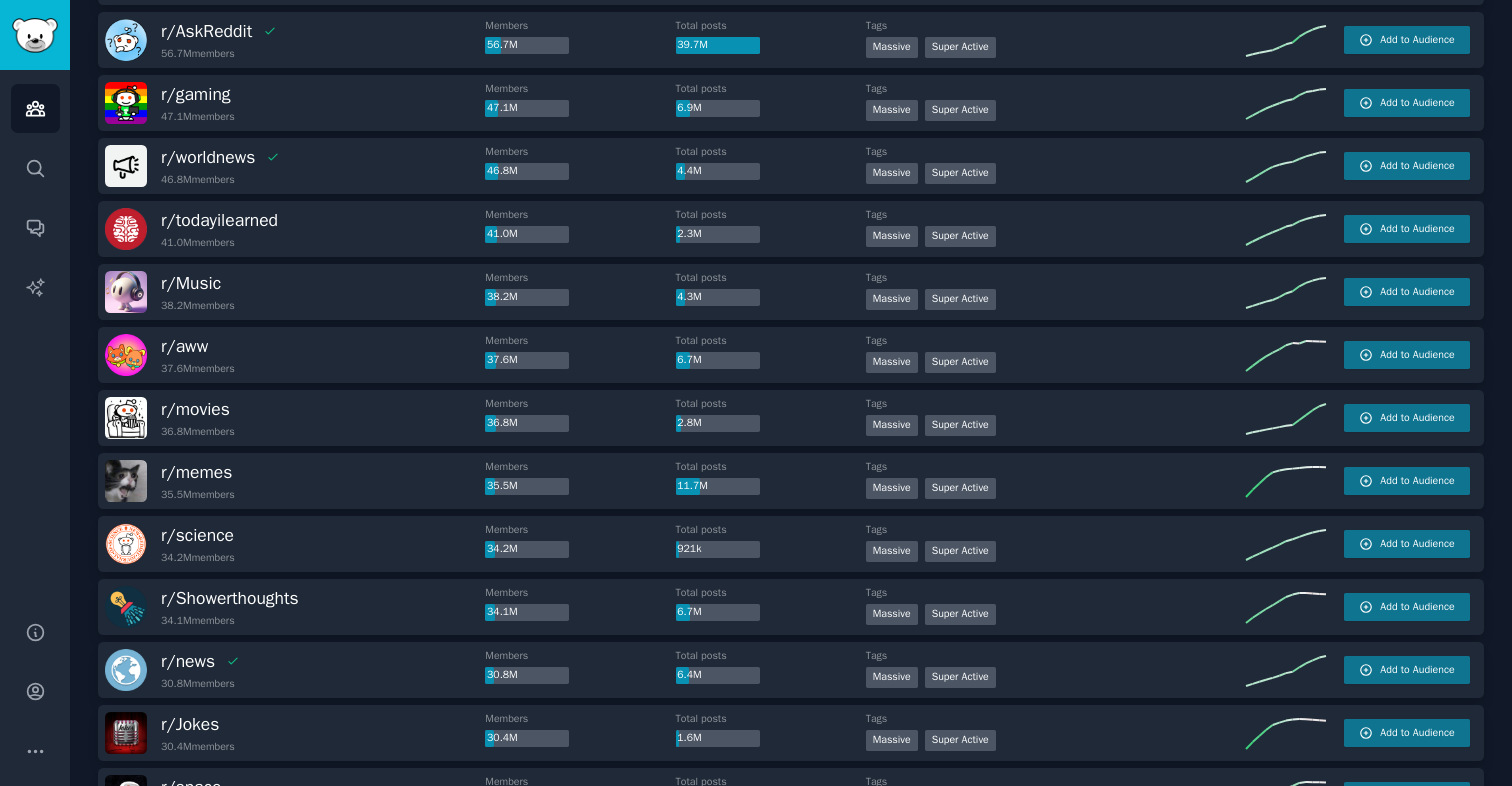 scroll, scrollTop: 0, scrollLeft: 0, axis: both 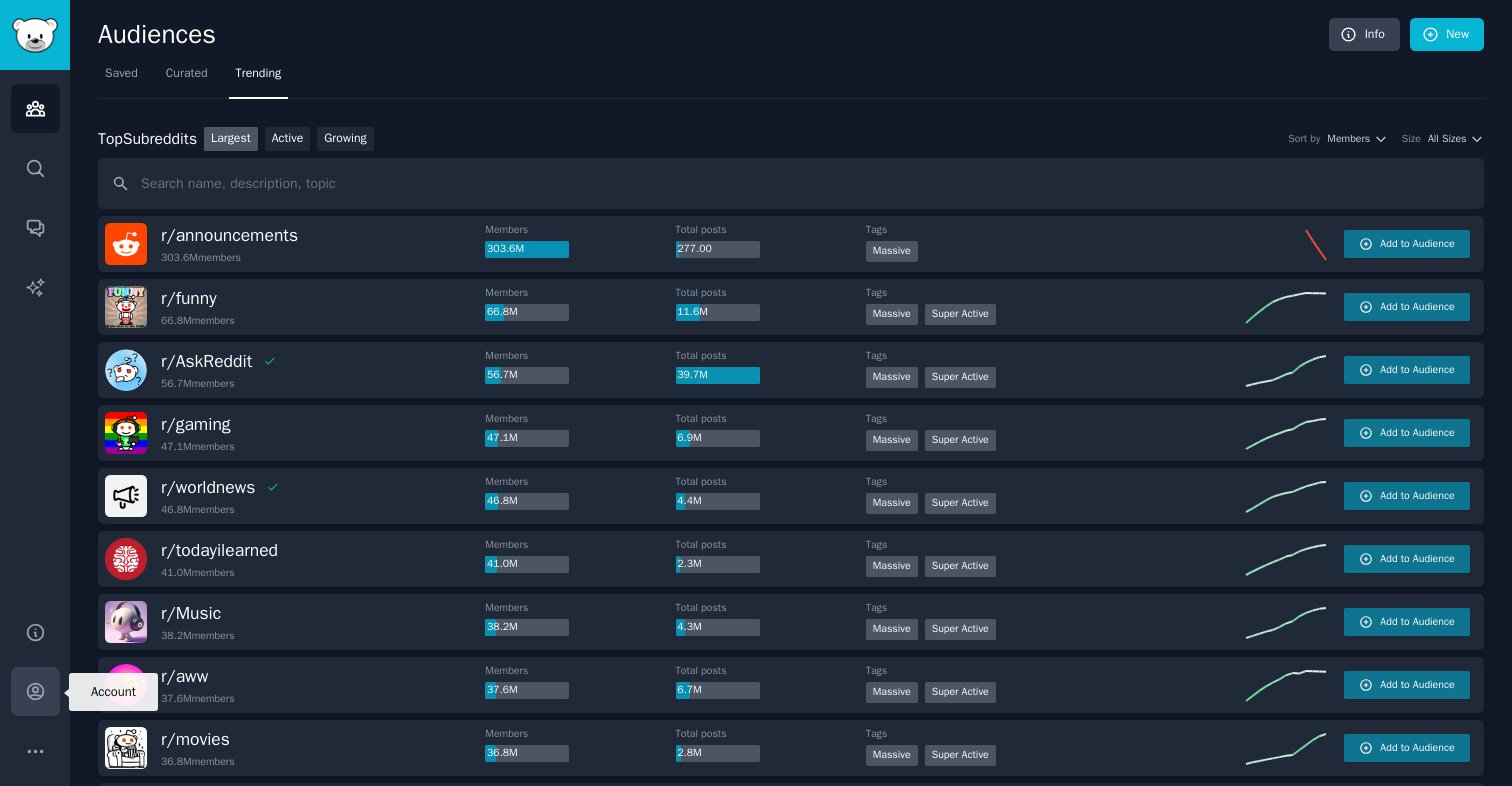 click on "Account" at bounding box center (35, 691) 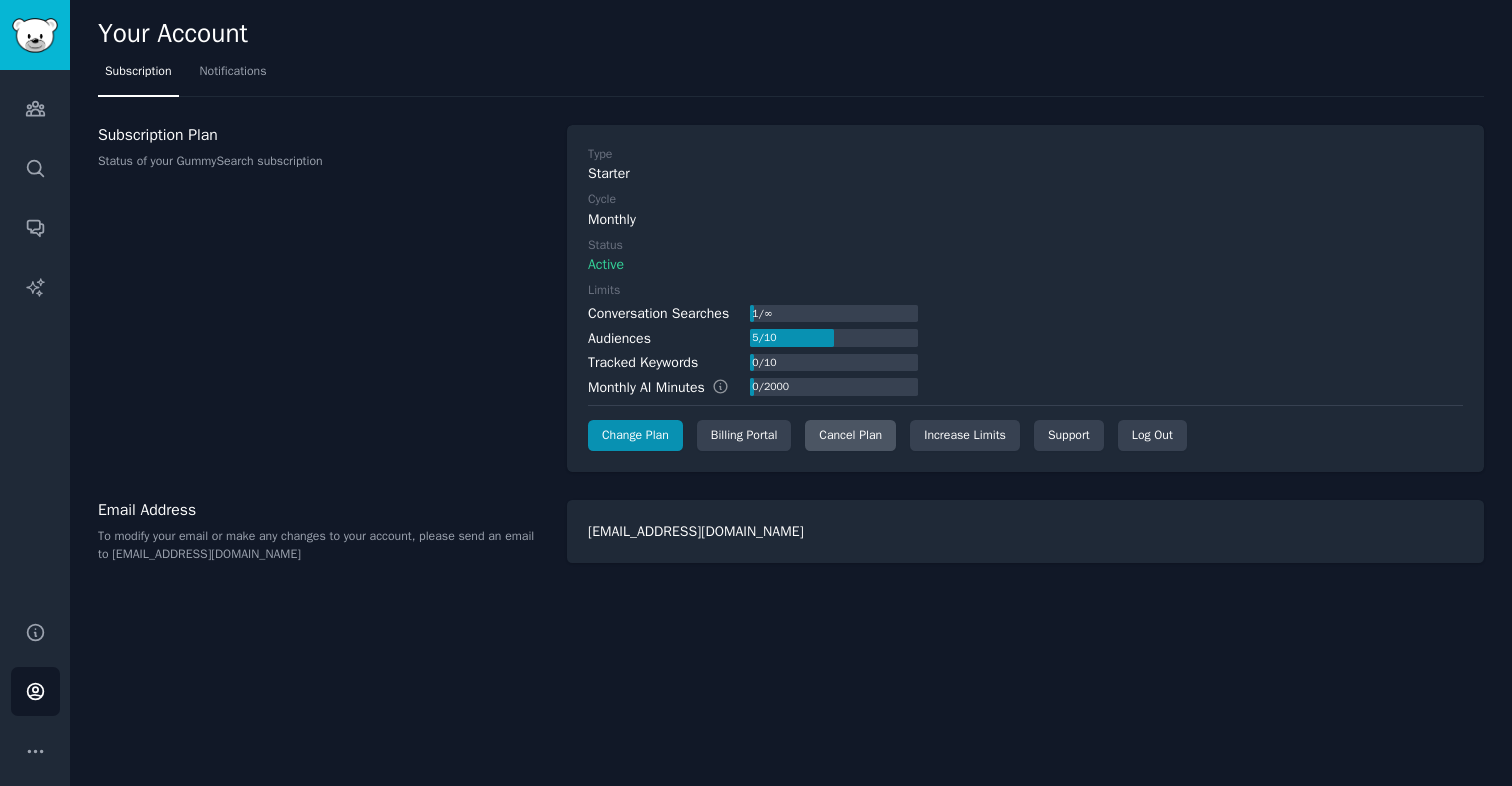 click on "Cancel Plan" at bounding box center (850, 436) 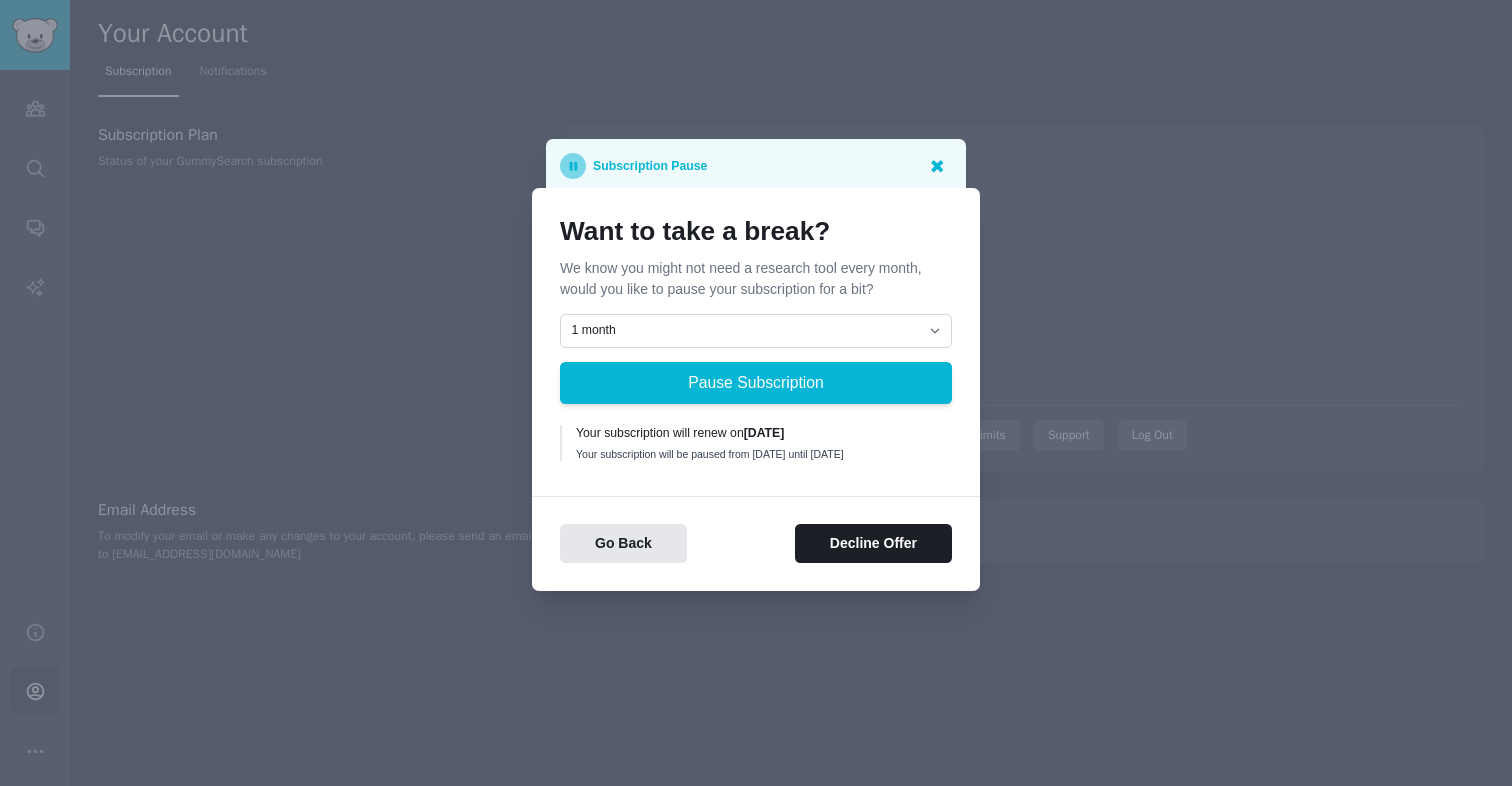 click 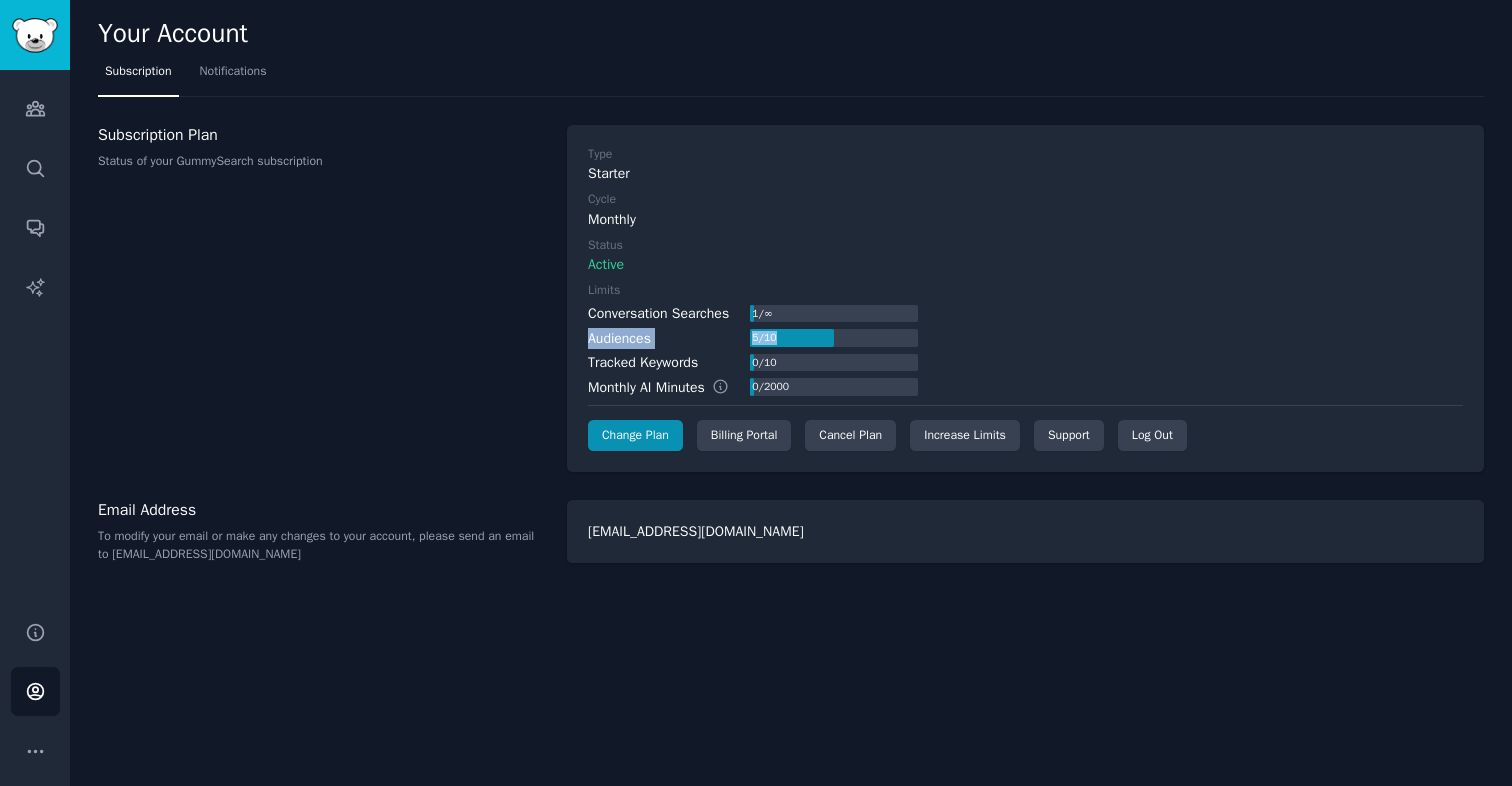 drag, startPoint x: 788, startPoint y: 324, endPoint x: 749, endPoint y: 323, distance: 39.012817 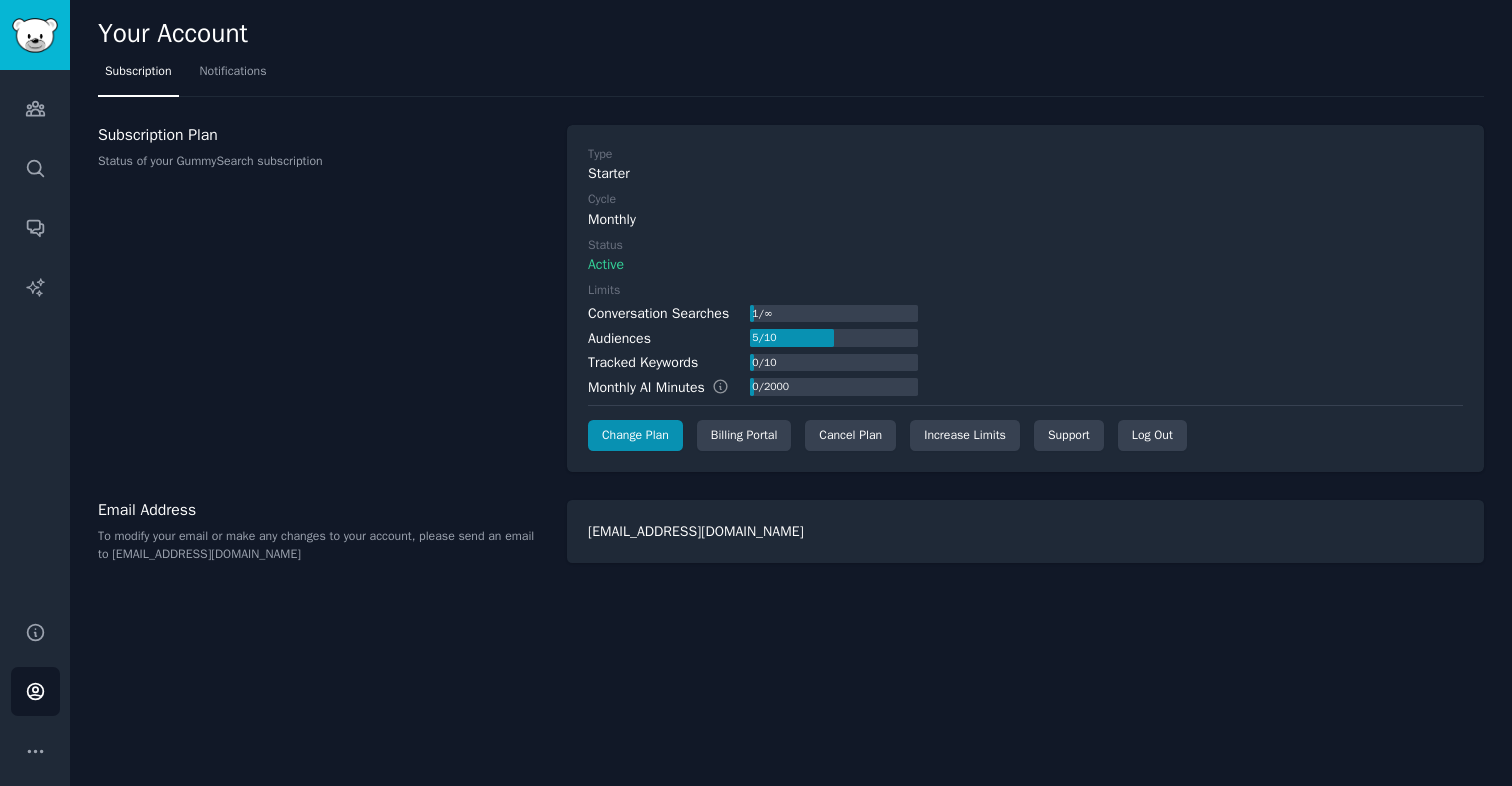 click on "Audiences 5  /  10" at bounding box center [753, 338] 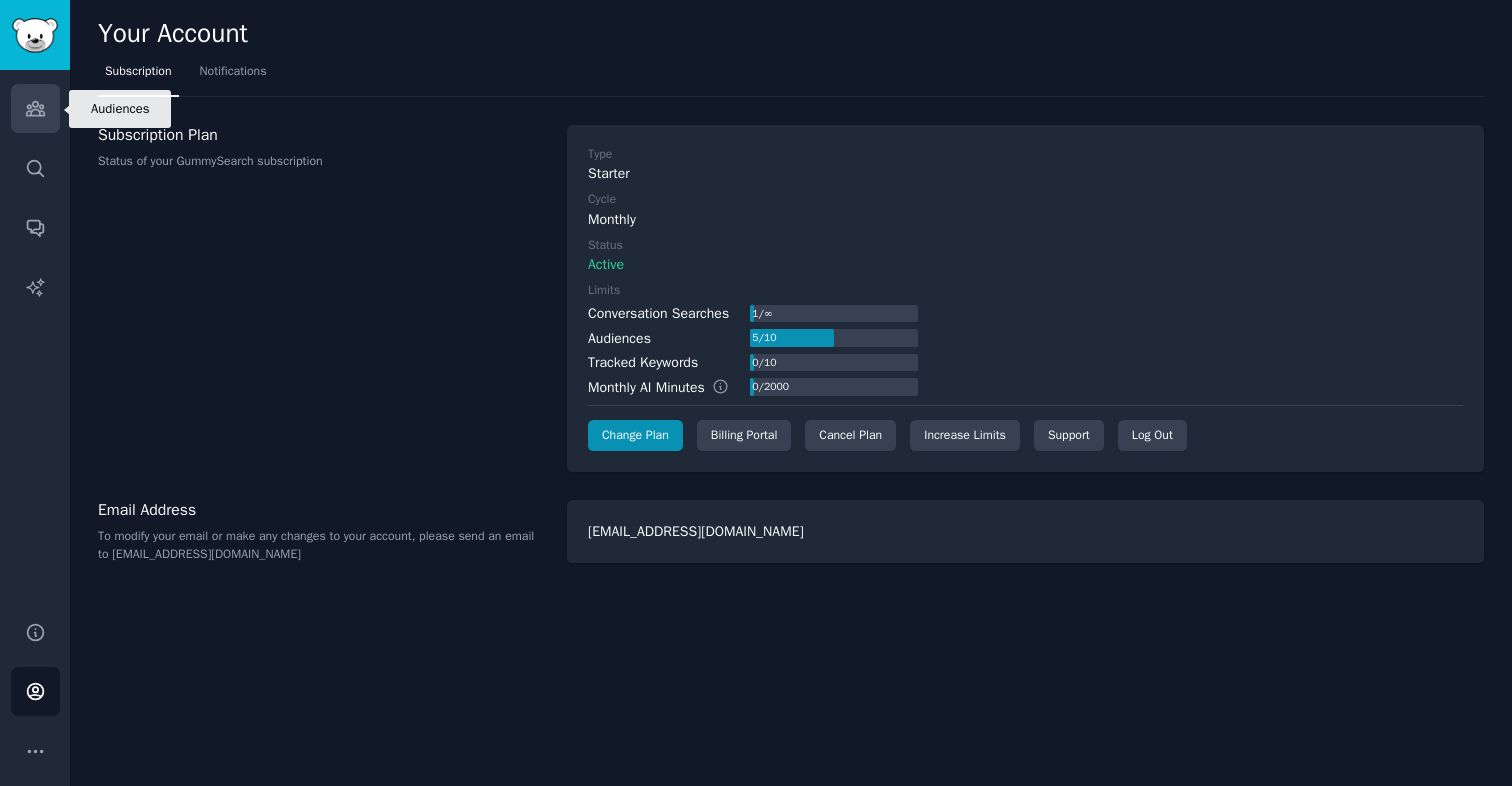 click on "Audiences" at bounding box center (35, 108) 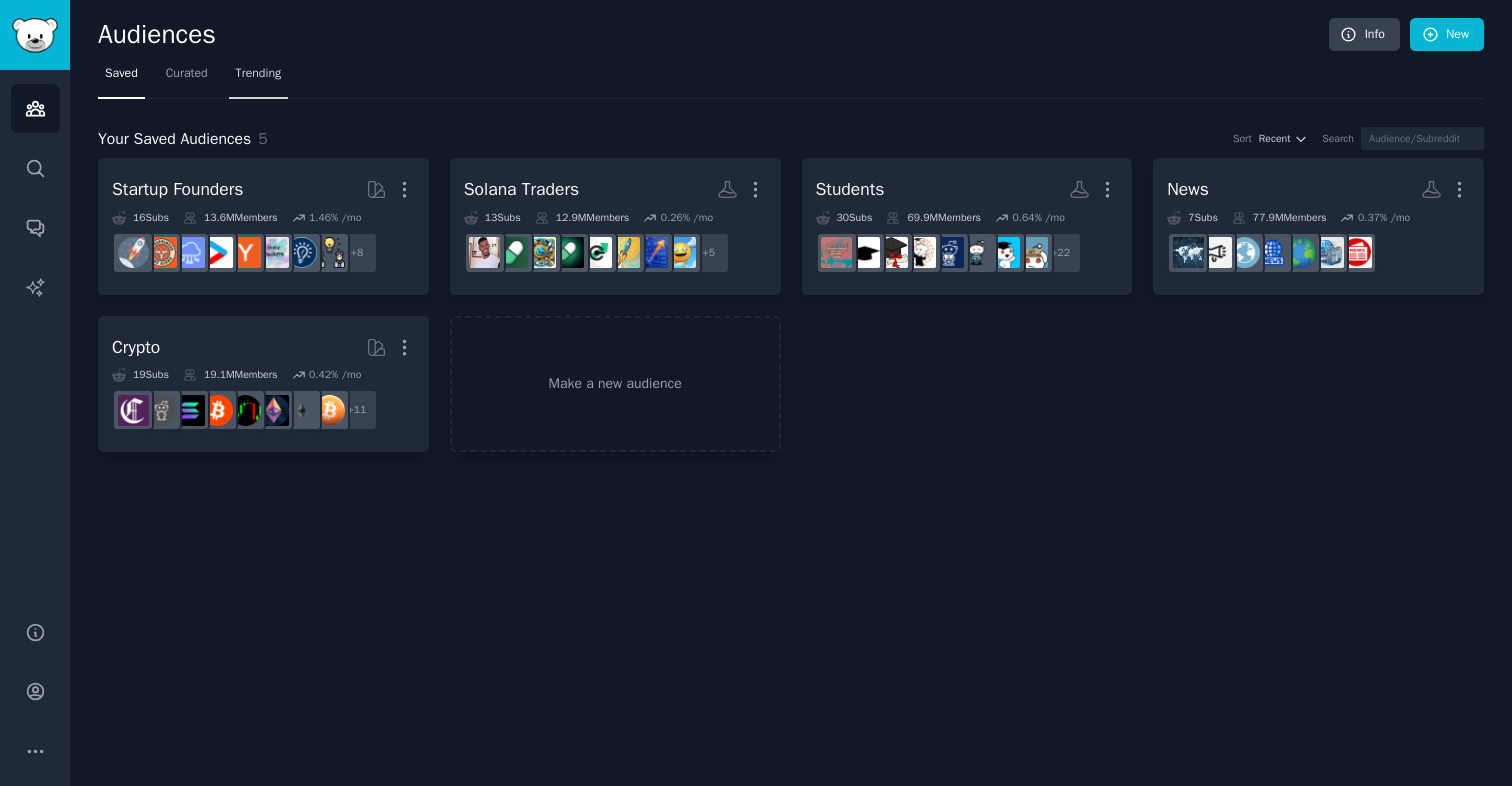 click on "Trending" at bounding box center [259, 74] 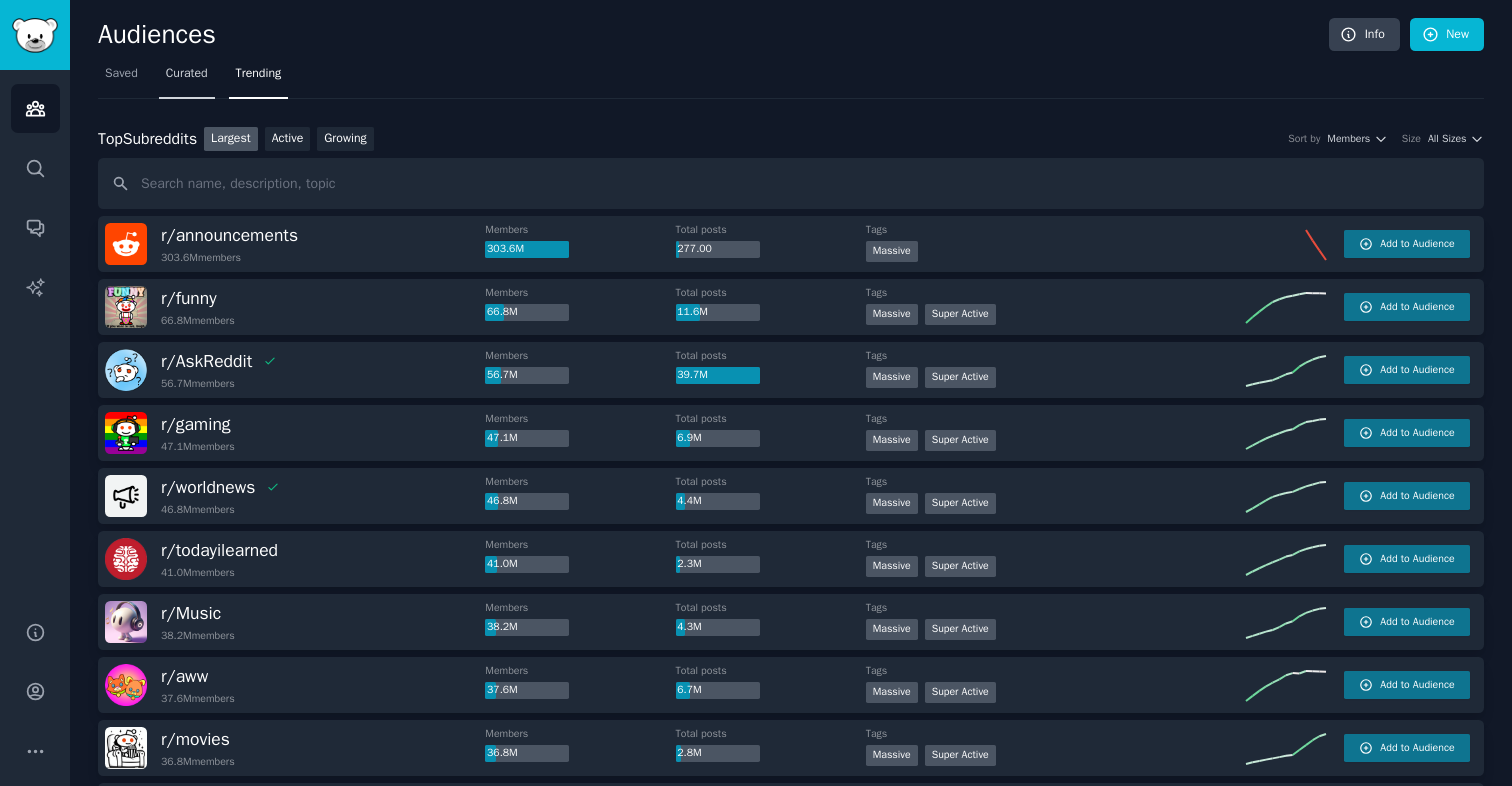 click on "Curated" at bounding box center [187, 78] 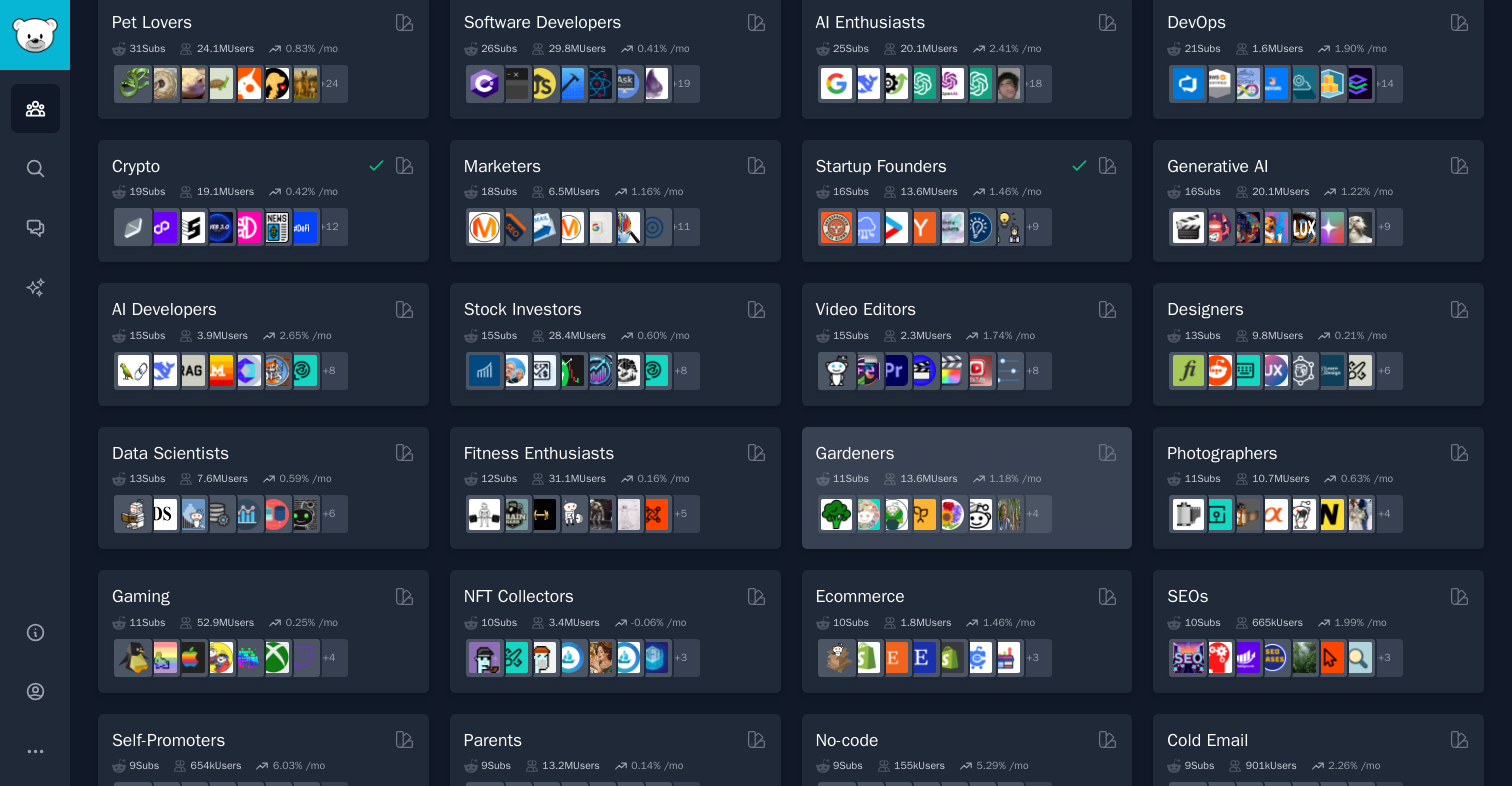 scroll, scrollTop: 0, scrollLeft: 0, axis: both 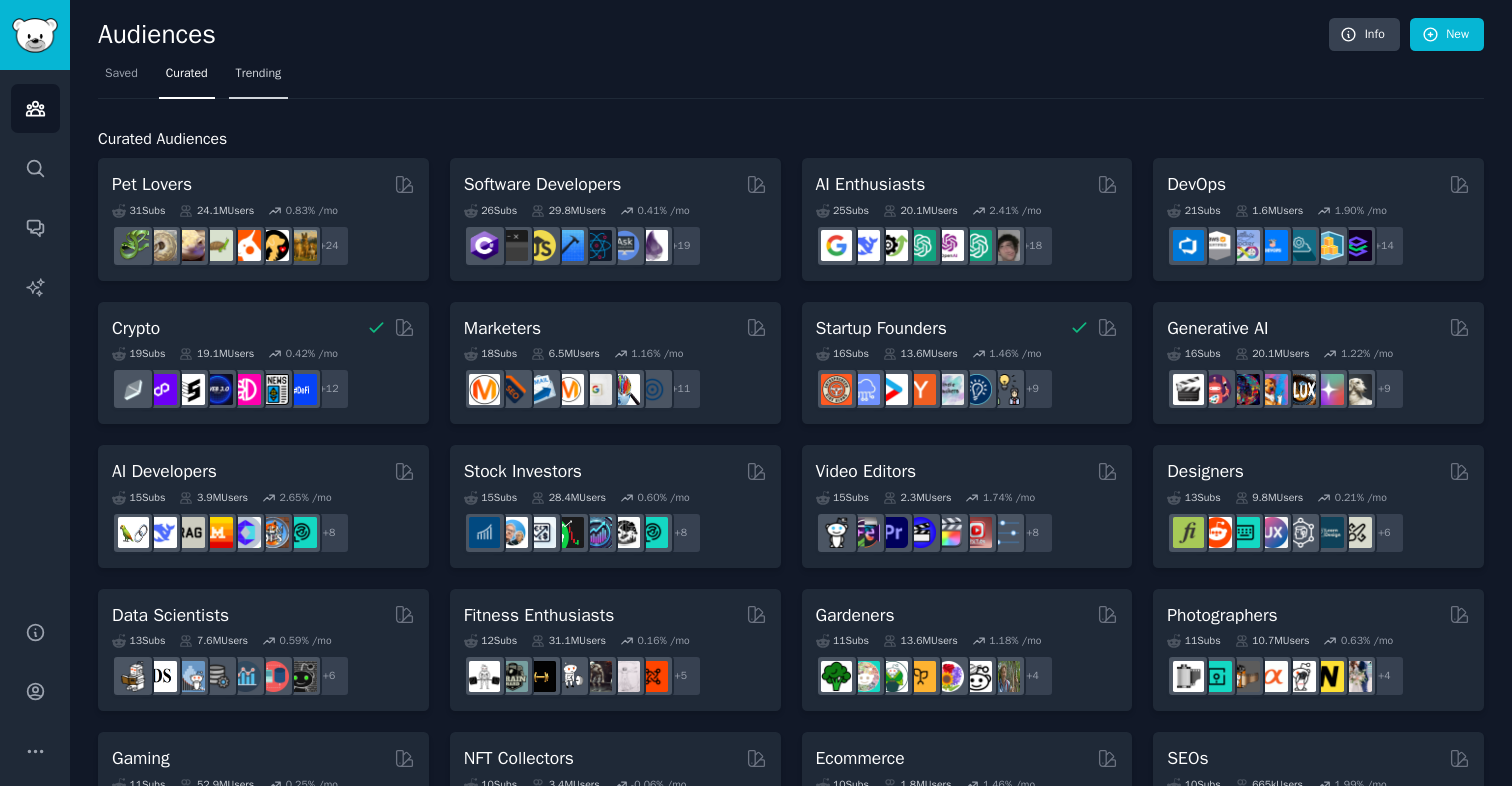 click on "Trending" at bounding box center (259, 78) 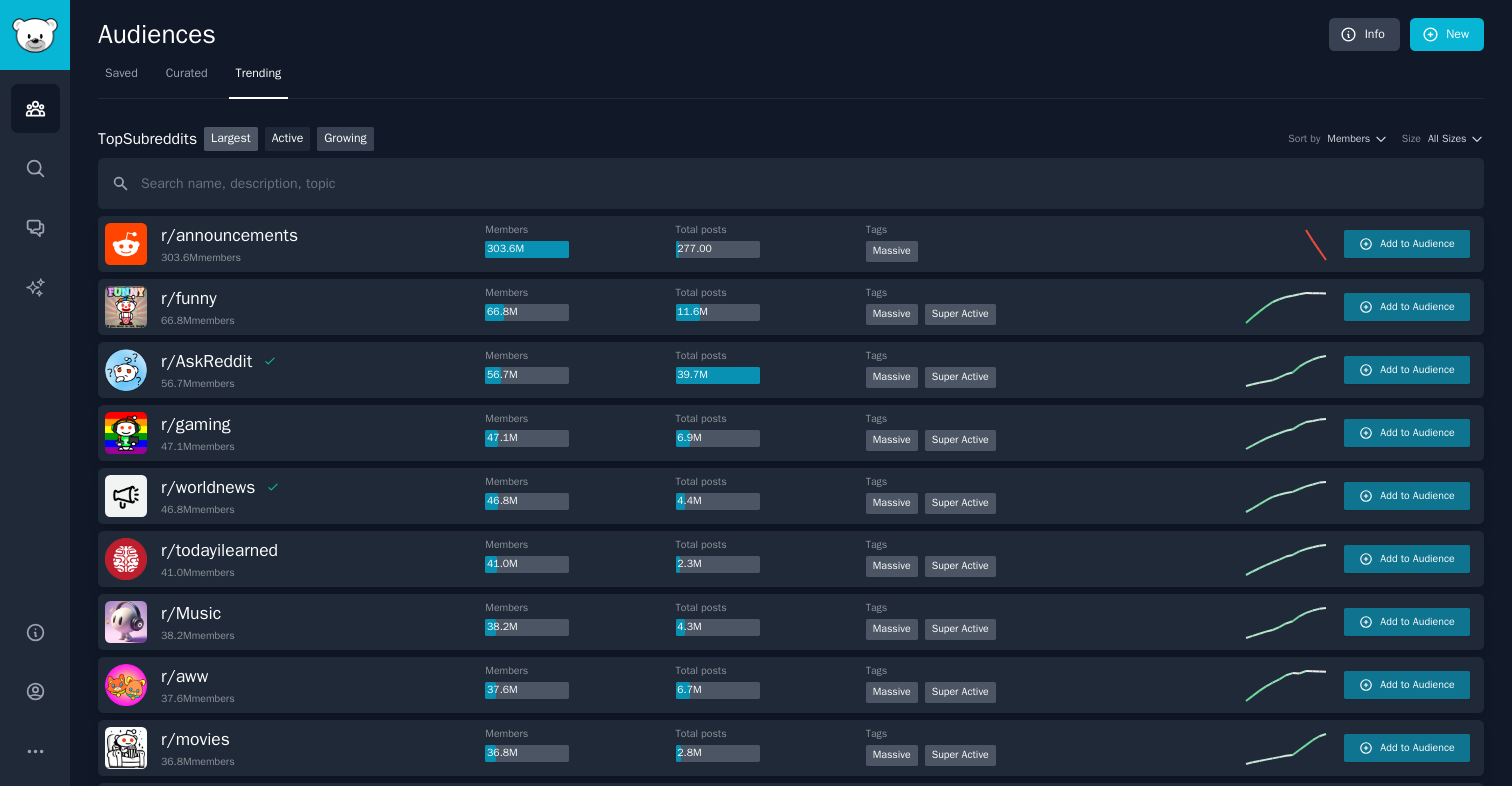 click on "Growing" at bounding box center [345, 139] 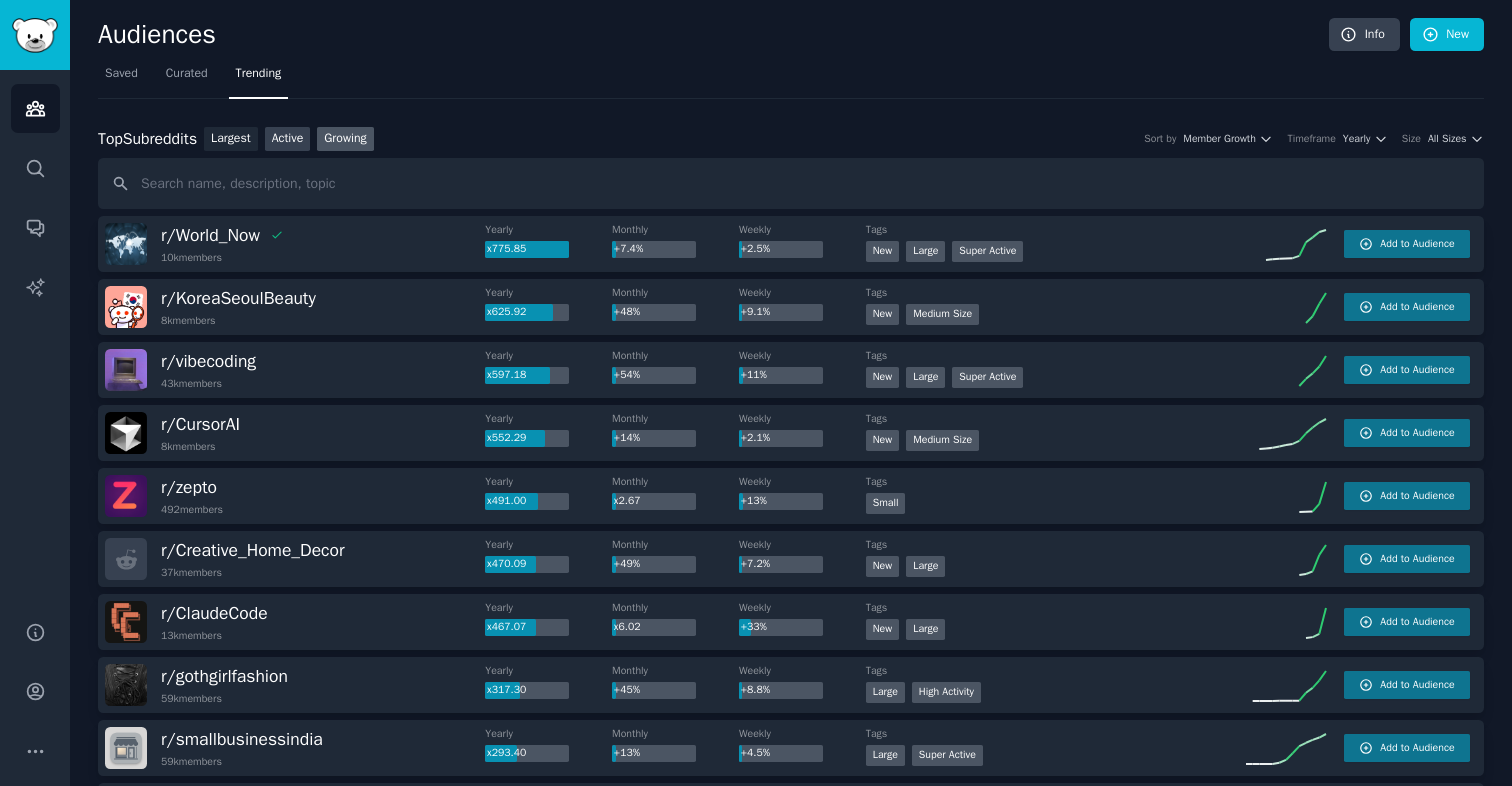 click on "Active" at bounding box center (288, 139) 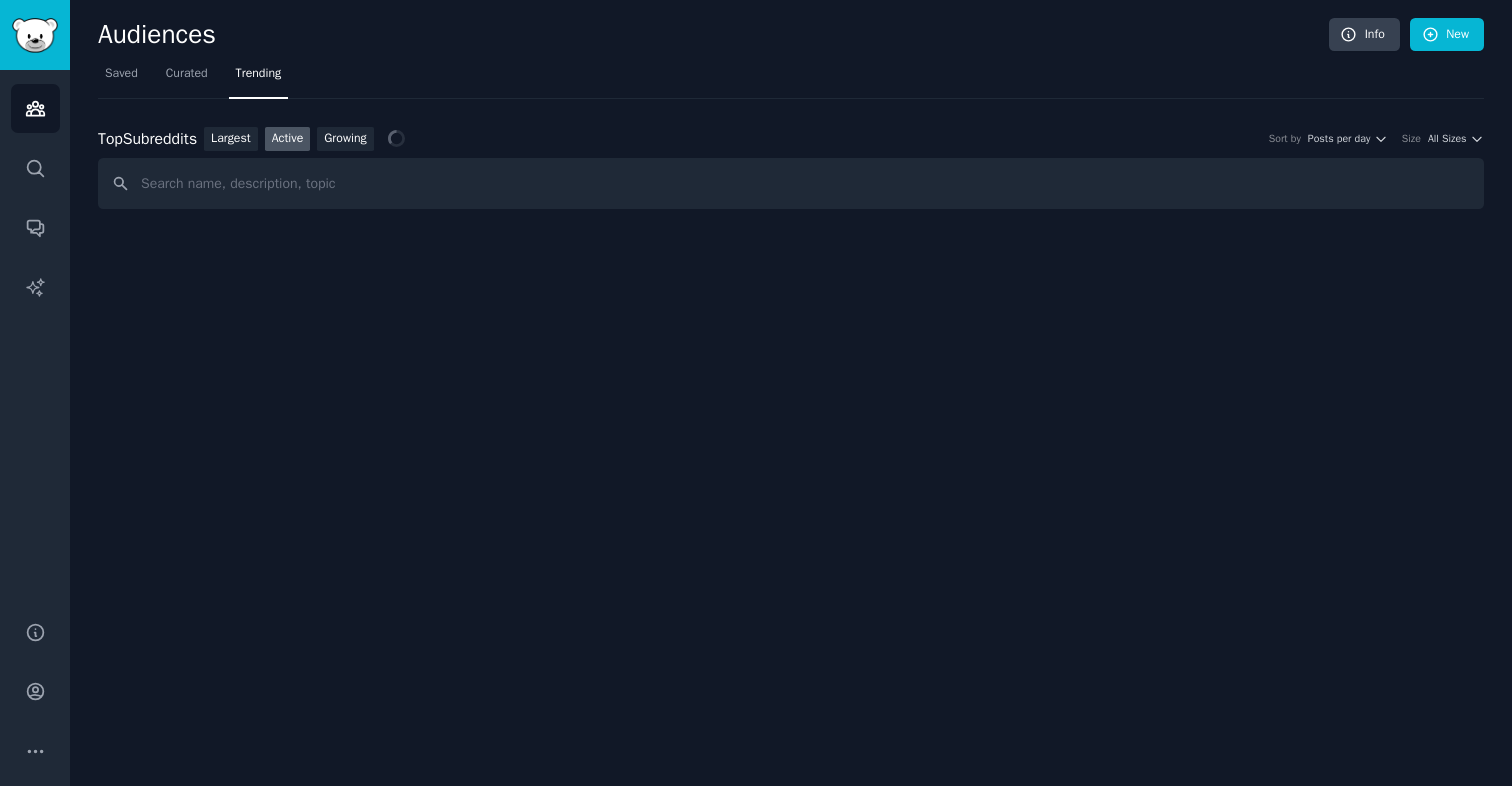 click on "Top   Subreddits Top Subreddits Largest Active Growing Sort by Posts per day Size All Sizes" at bounding box center [791, 168] 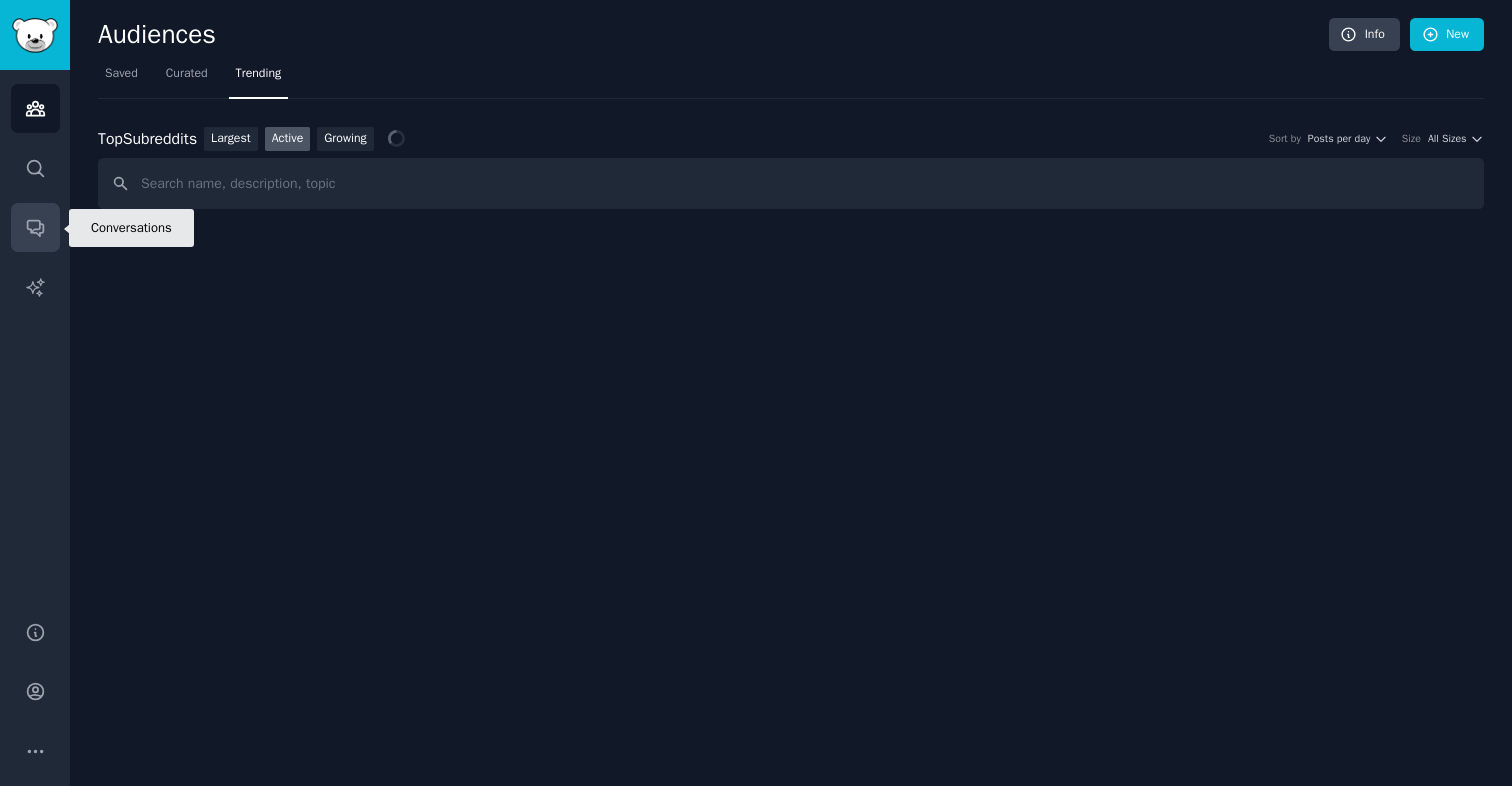 click 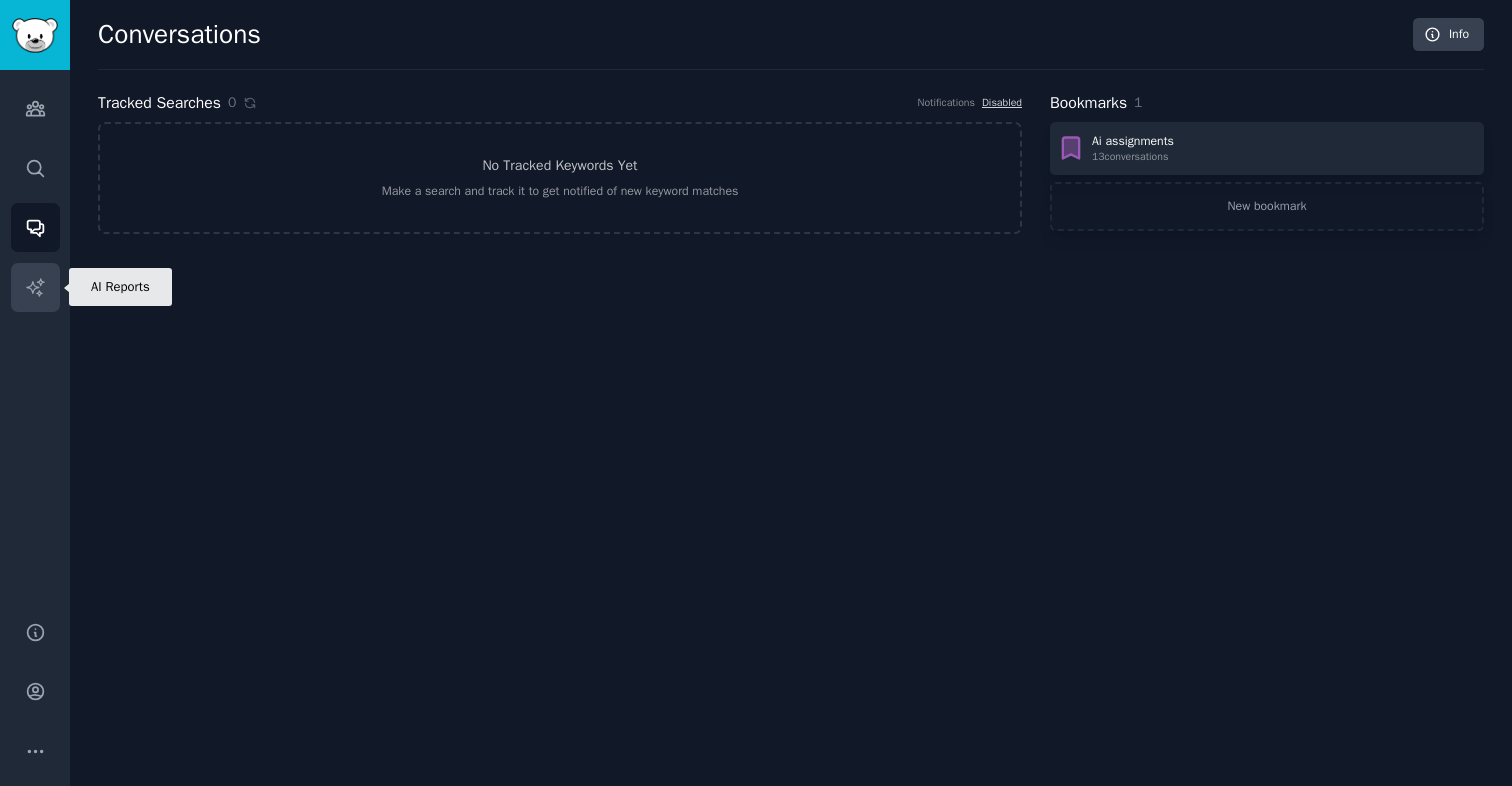 click on "AI Reports" at bounding box center (35, 287) 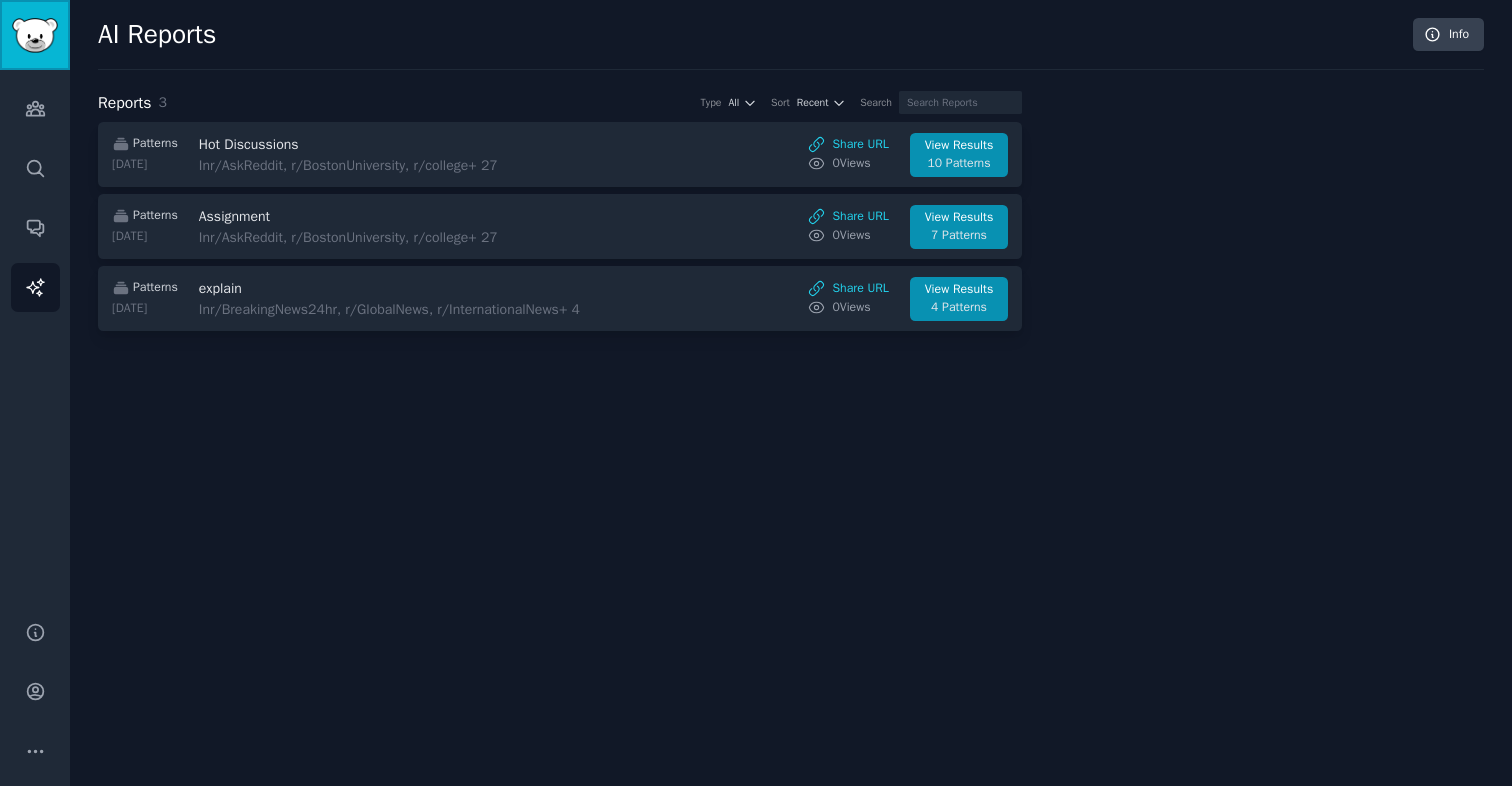 click at bounding box center [35, 35] 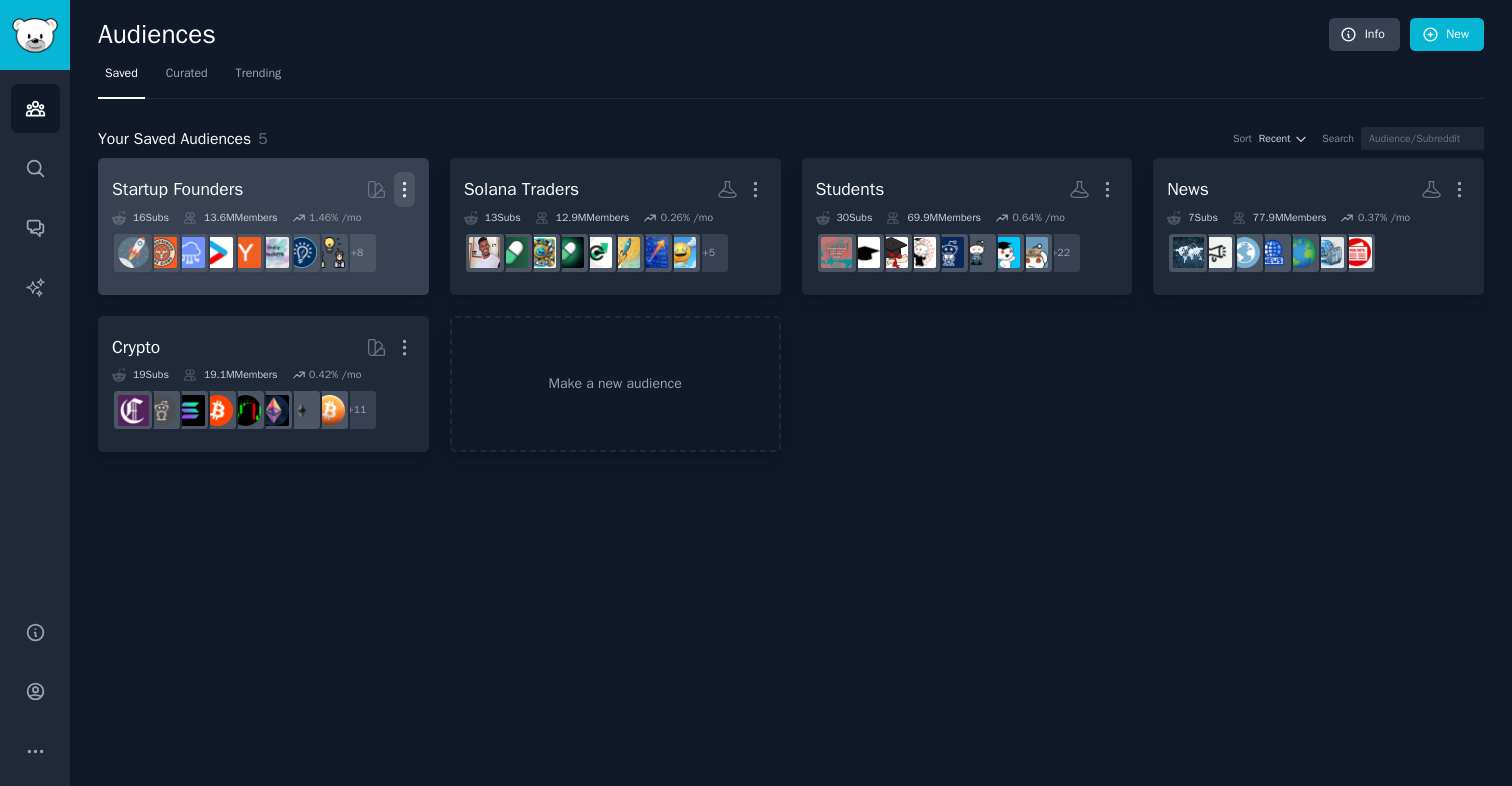 click 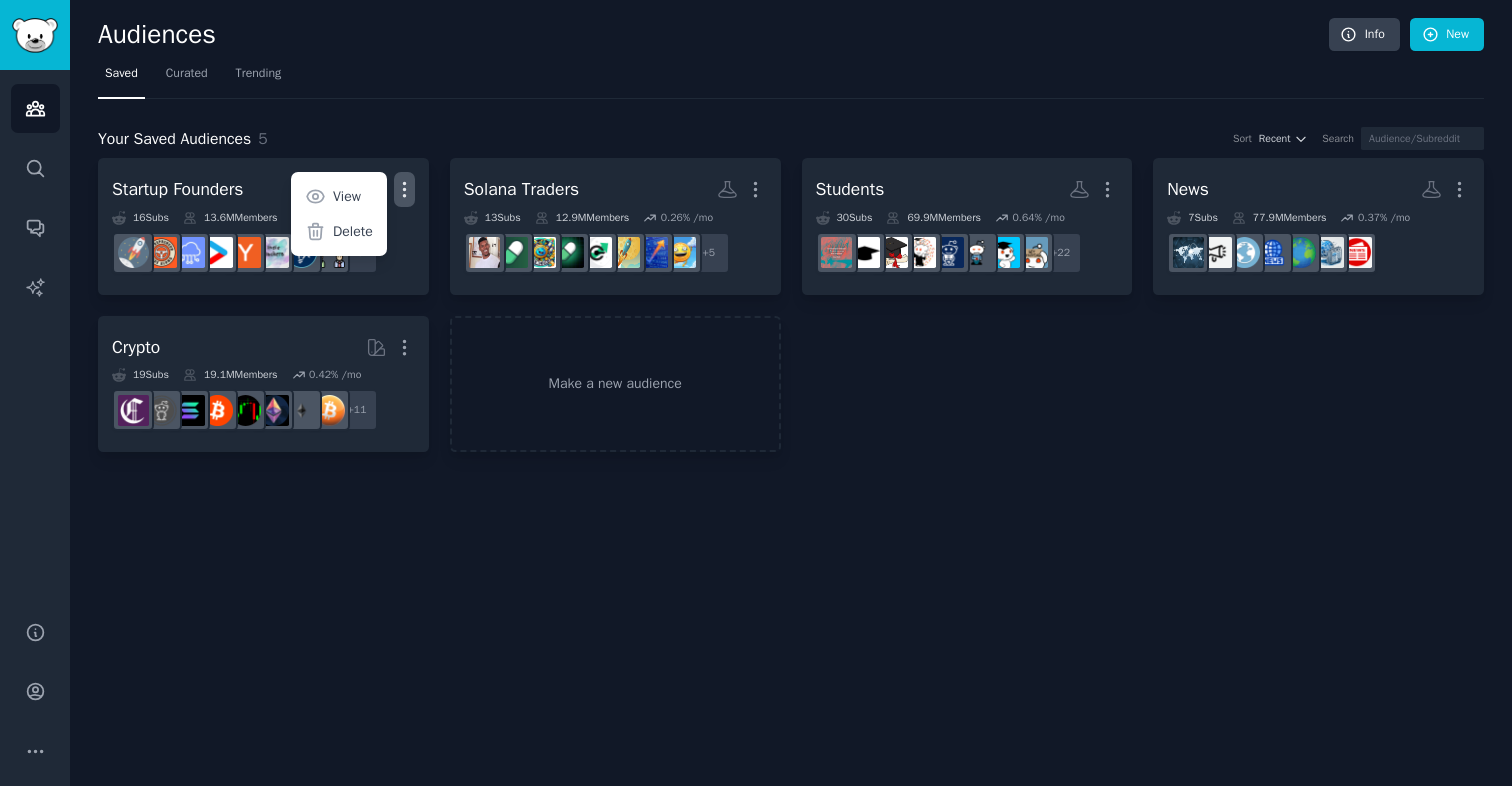 click on "Your Saved Audiences 5 Sort Recent Search Startup Founders More View Delete 16  Sub s 13.6M  Members 1.46 % /mo + 8 Solana Traders More 13  Sub s 12.9M  Members 0.26 % /mo r/Memecoinhub + 5 Students More 30  Sub s 69.9M  Members 0.64 % /mo + 22 News More 7  Sub s 77.9M  Members 0.37 % /mo Crypto More 19  Sub s 19.1M  Members 0.42 % /mo + 11 Make a new audience" at bounding box center [791, 276] 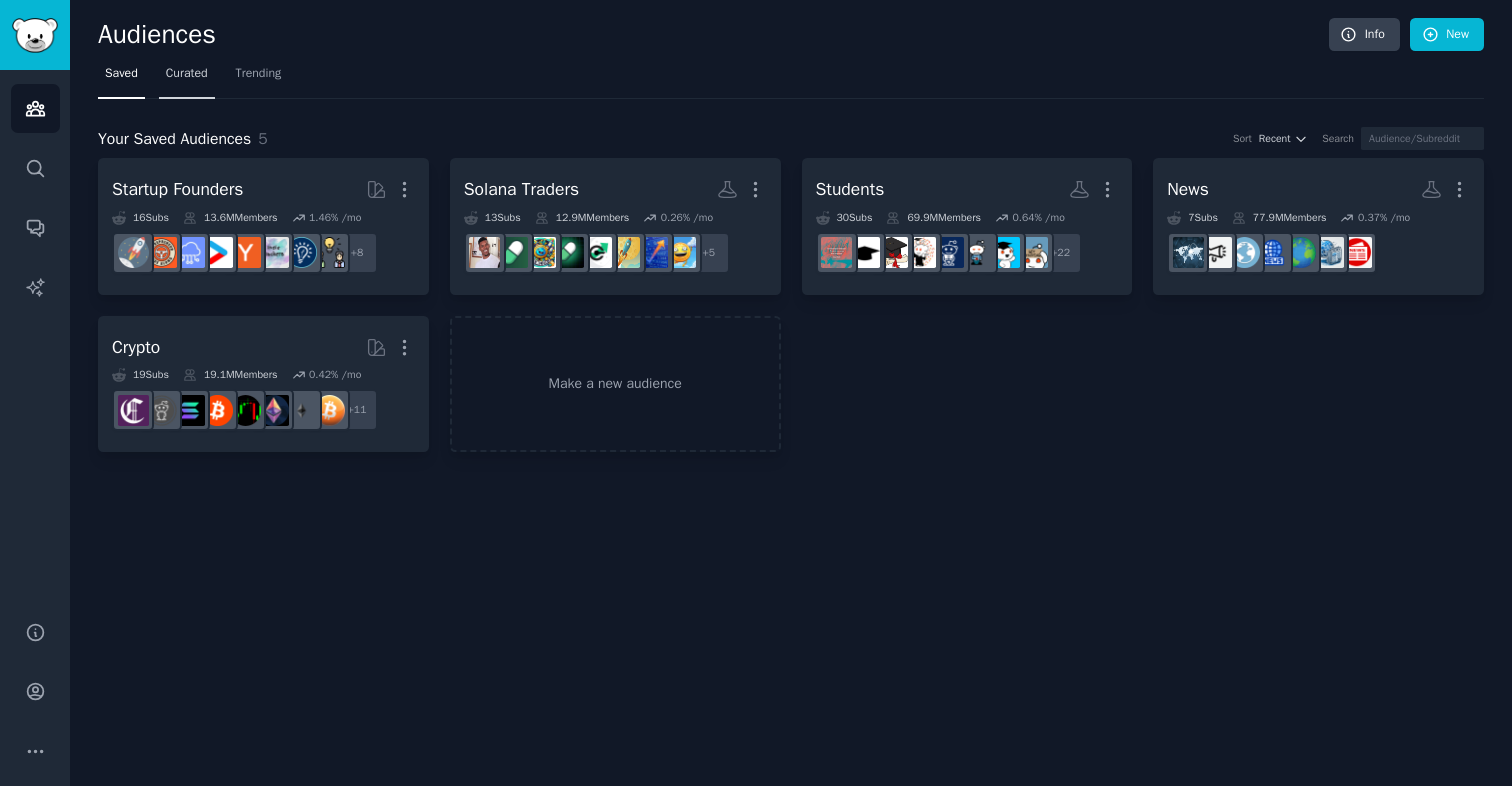 click on "Curated" at bounding box center (187, 74) 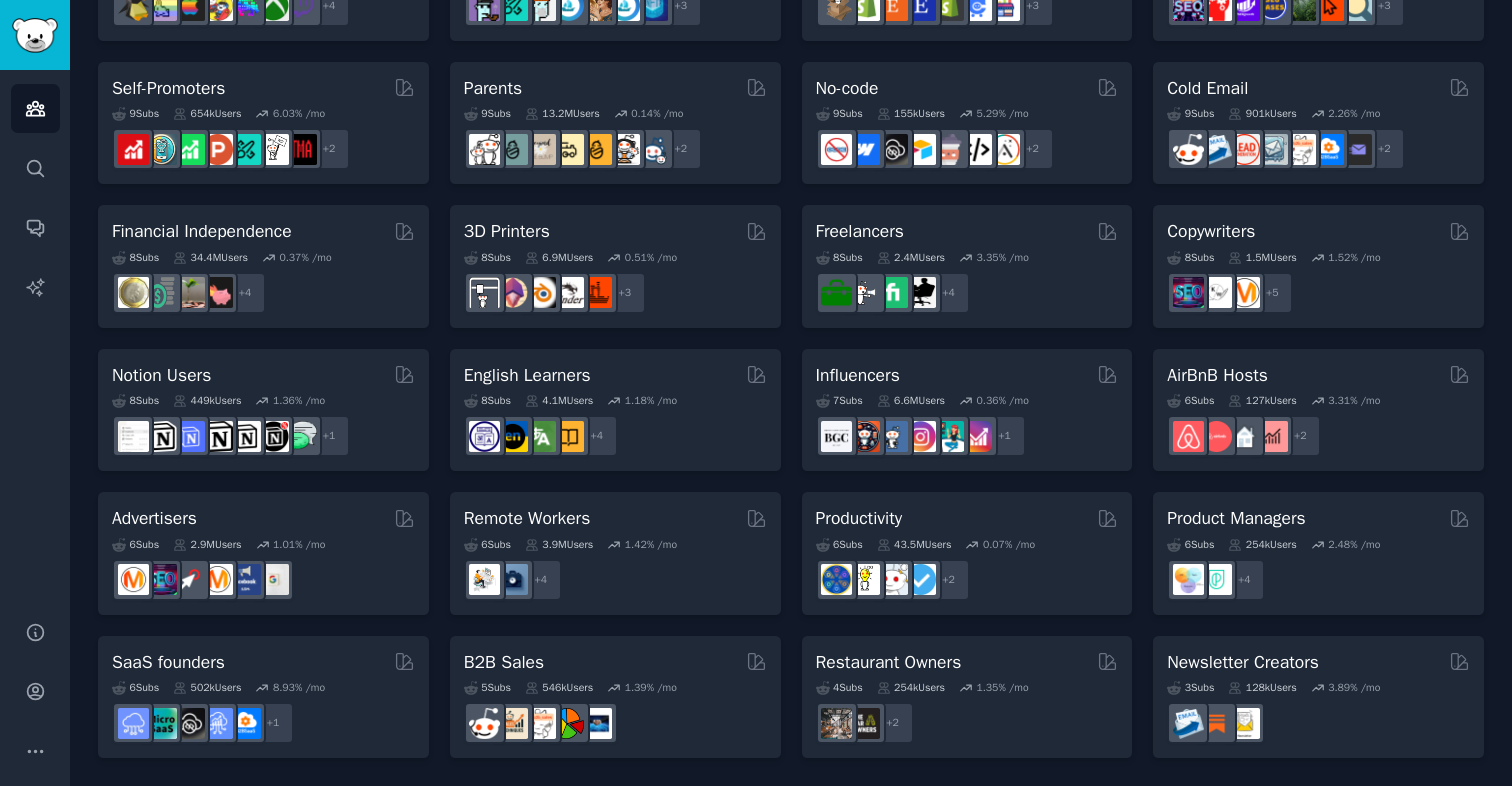scroll, scrollTop: 806, scrollLeft: 0, axis: vertical 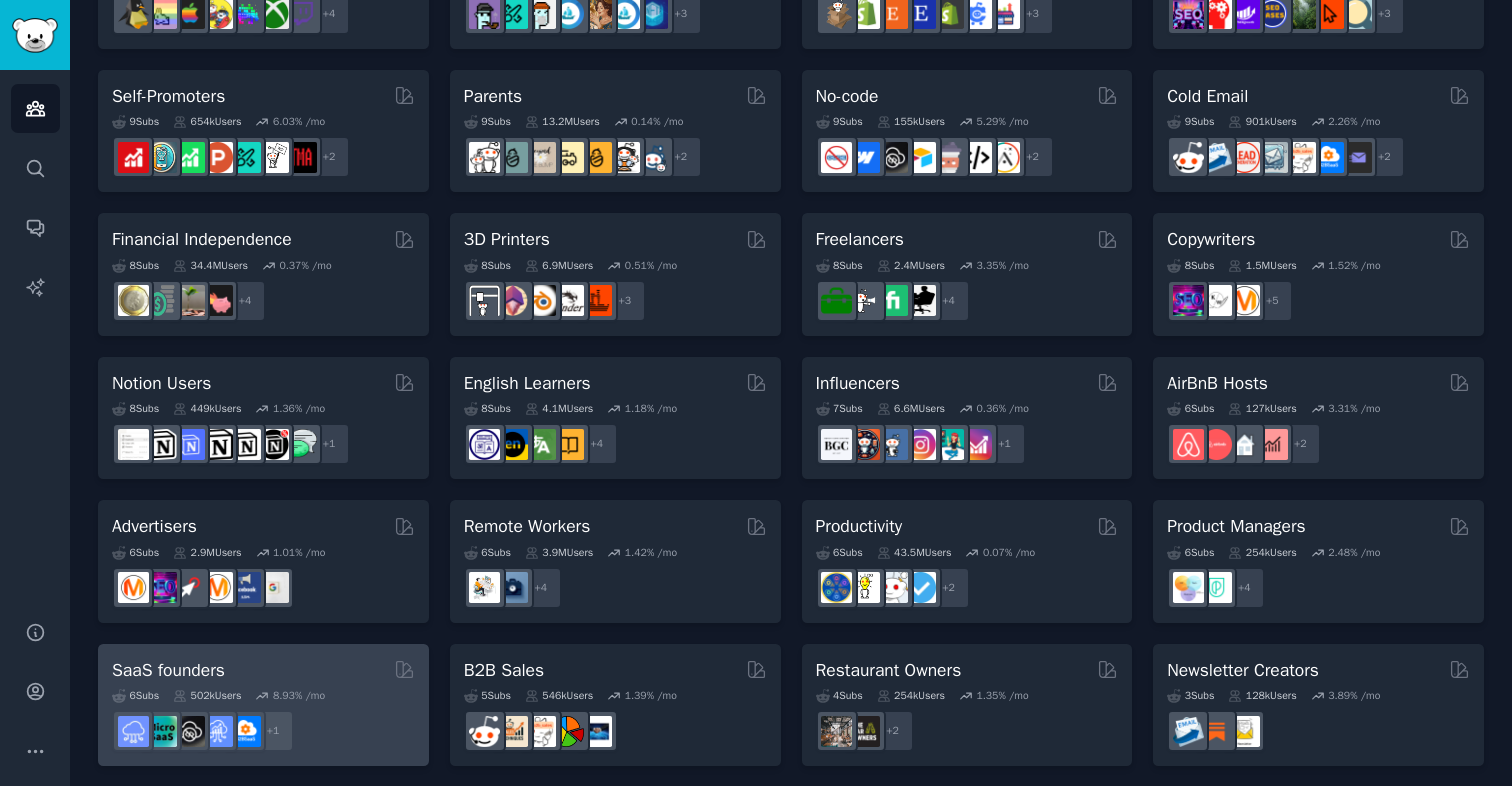 click on "SaaS founders" at bounding box center [263, 670] 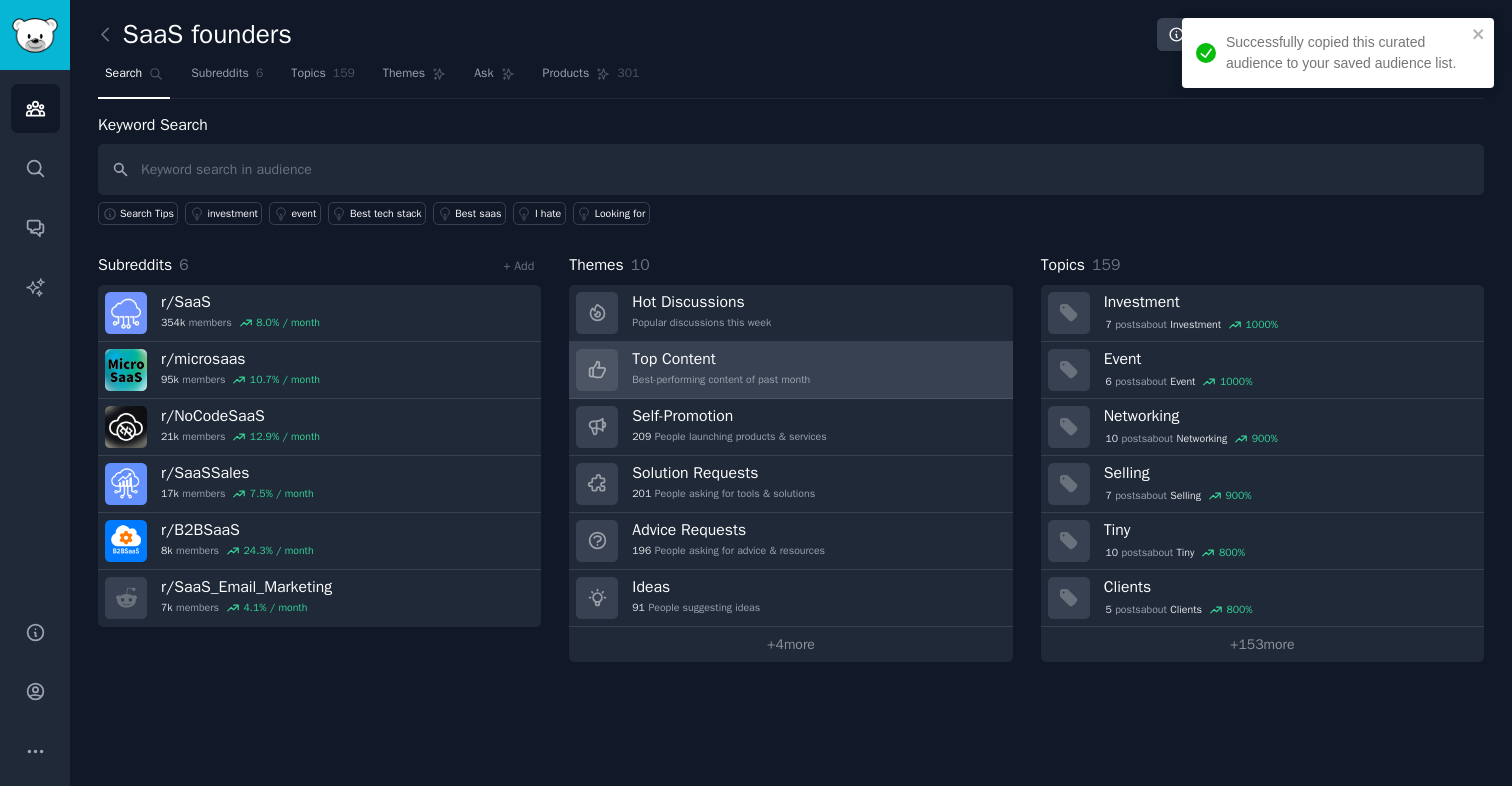 click on "Best-performing content of past month" at bounding box center (721, 380) 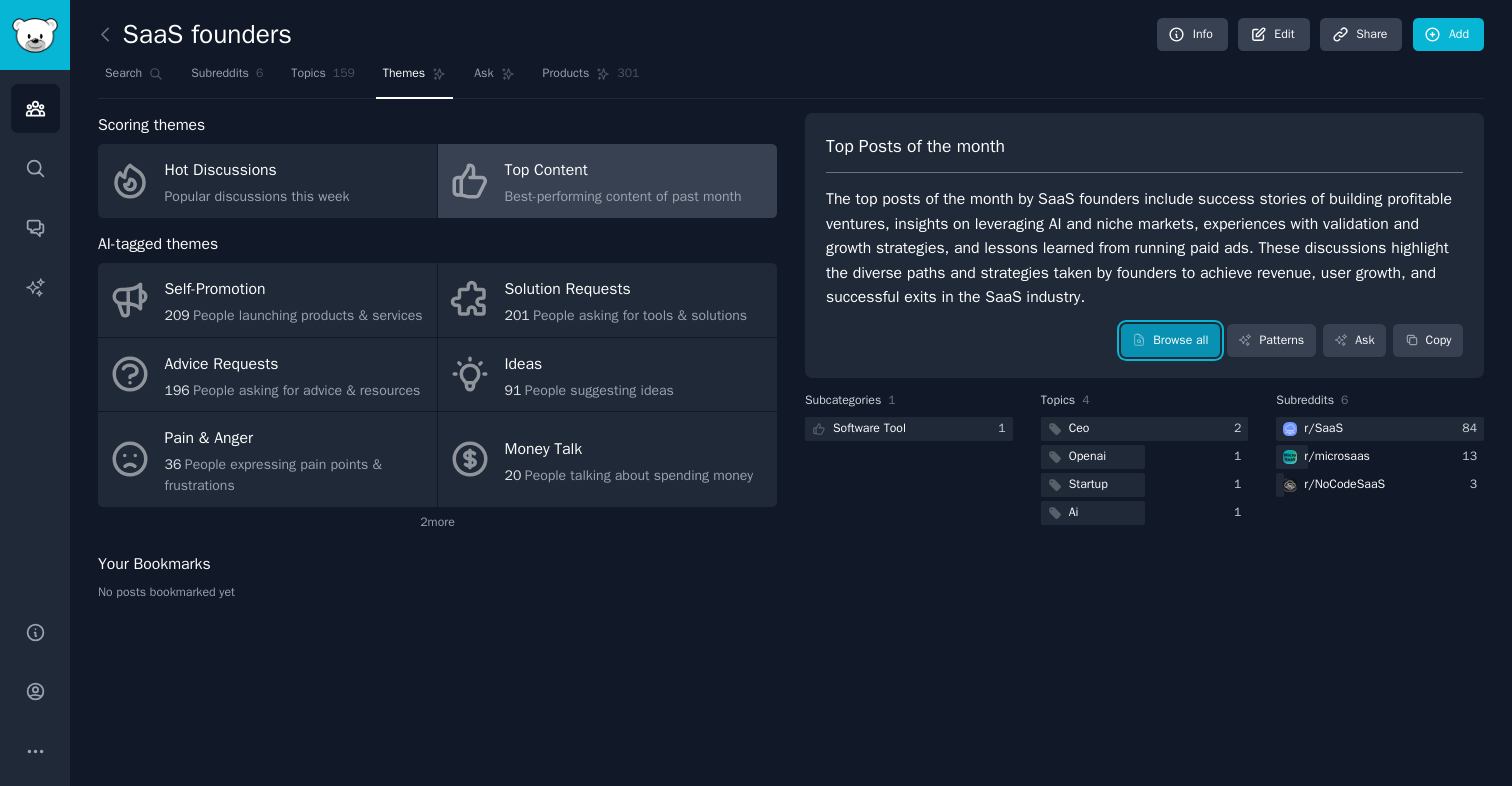 click on "Browse all" at bounding box center [1170, 341] 